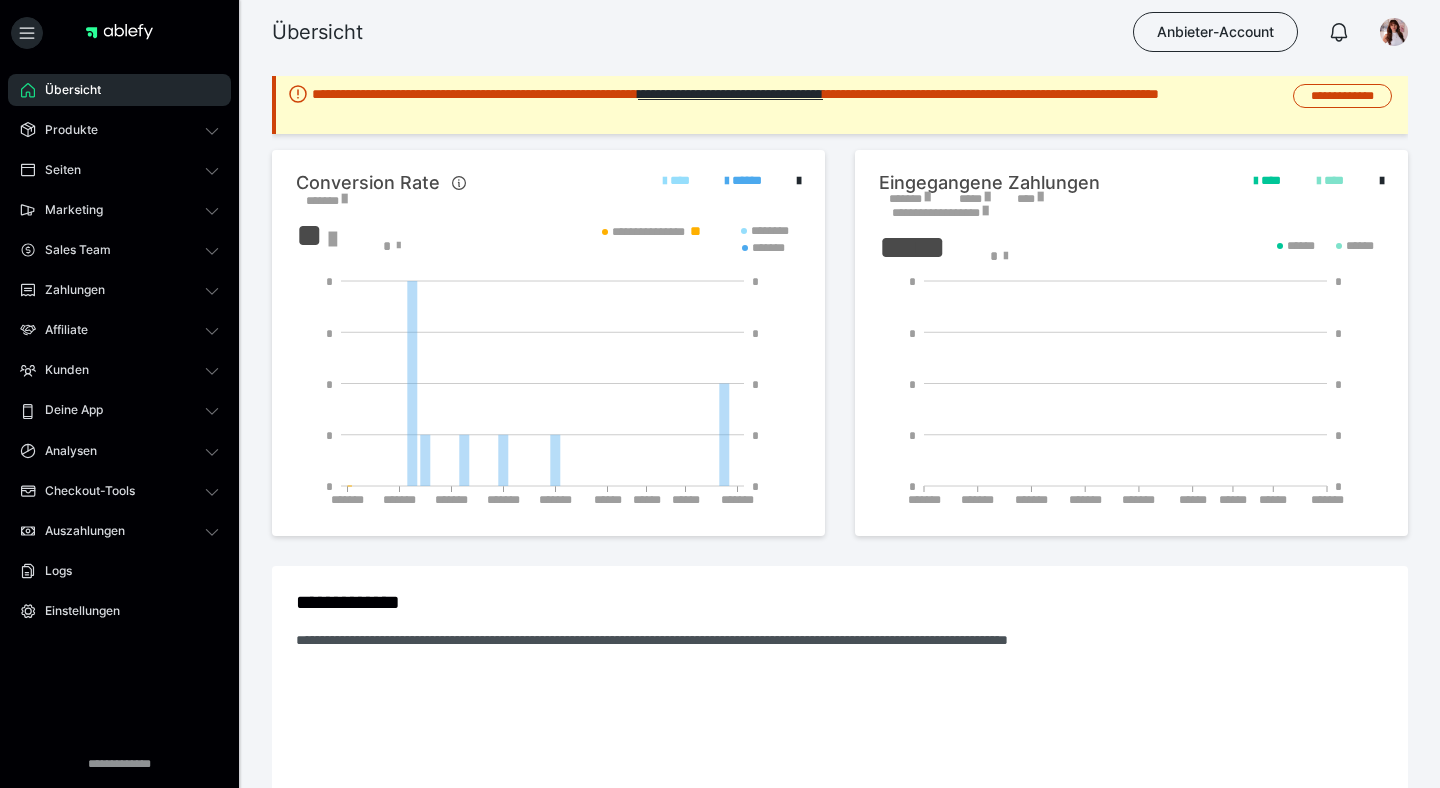 scroll, scrollTop: 0, scrollLeft: 0, axis: both 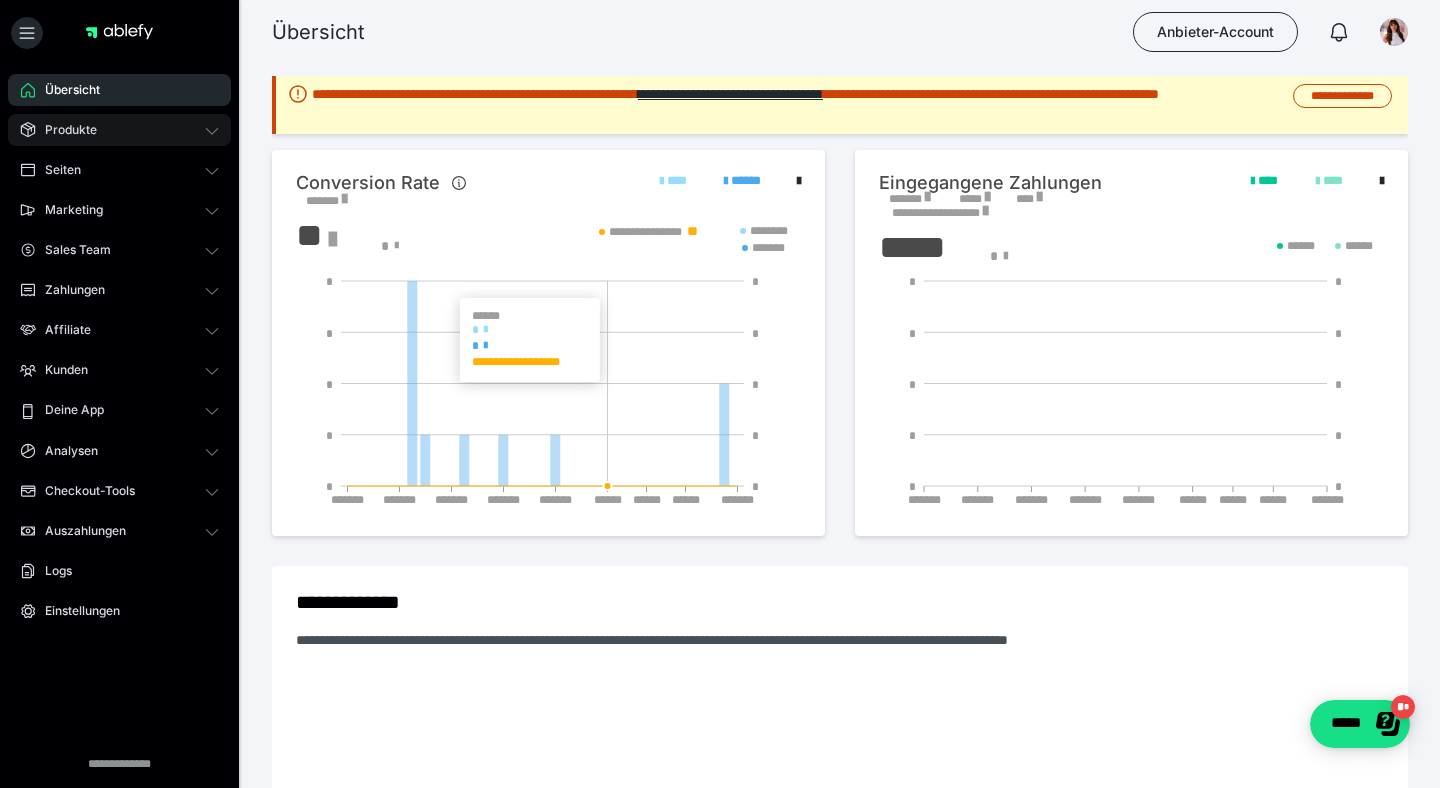 click on "Produkte" at bounding box center [119, 130] 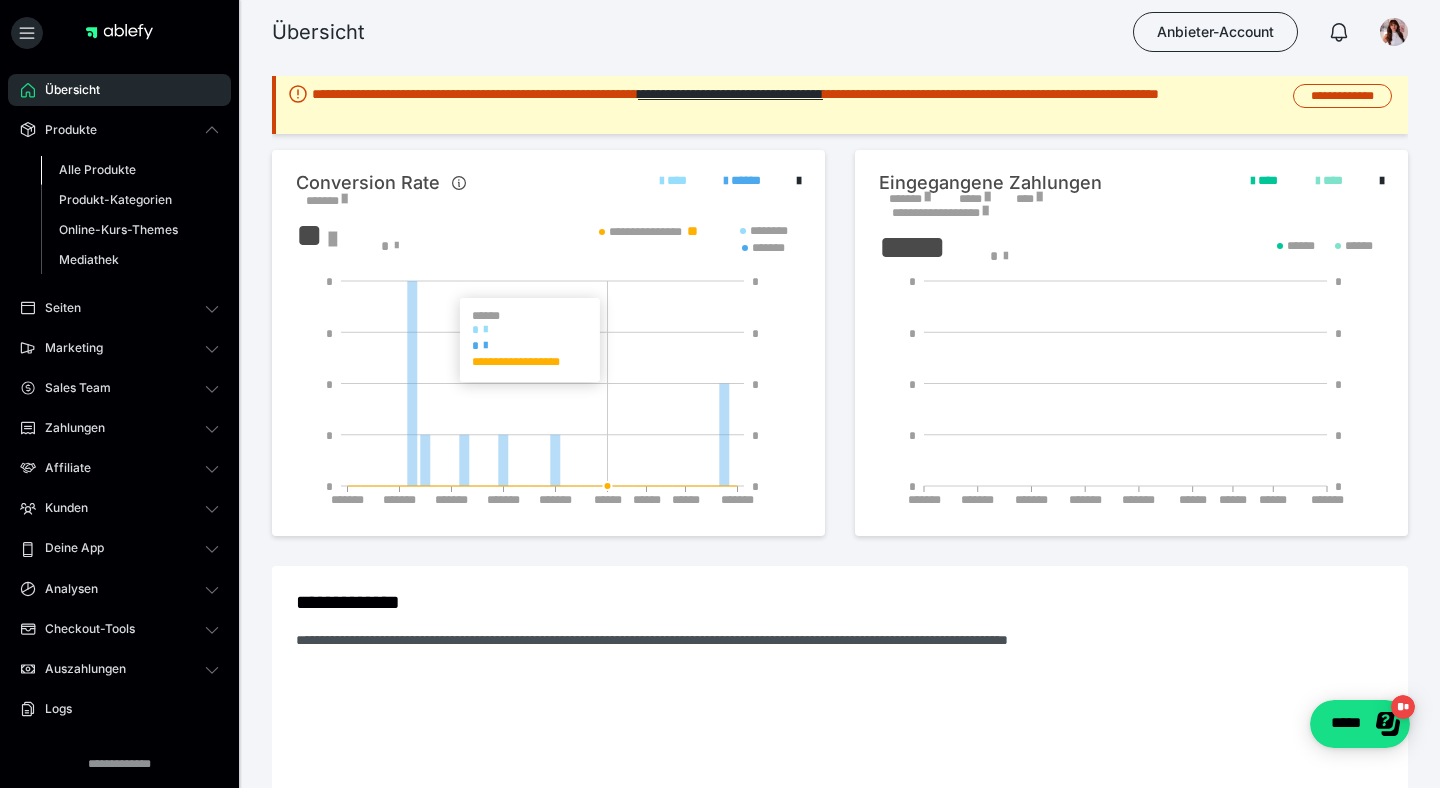click on "Alle Produkte" at bounding box center (97, 169) 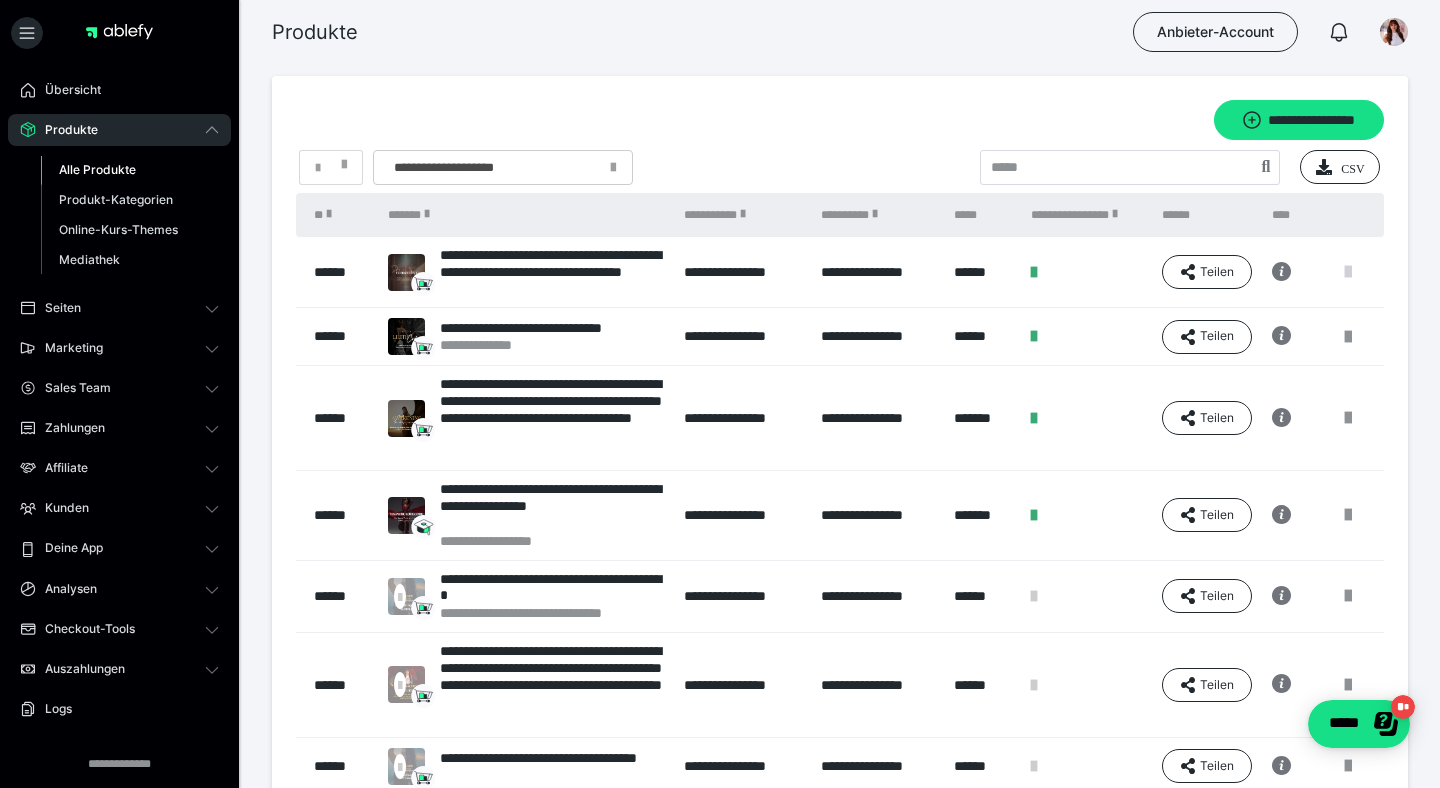 click at bounding box center [1348, 272] 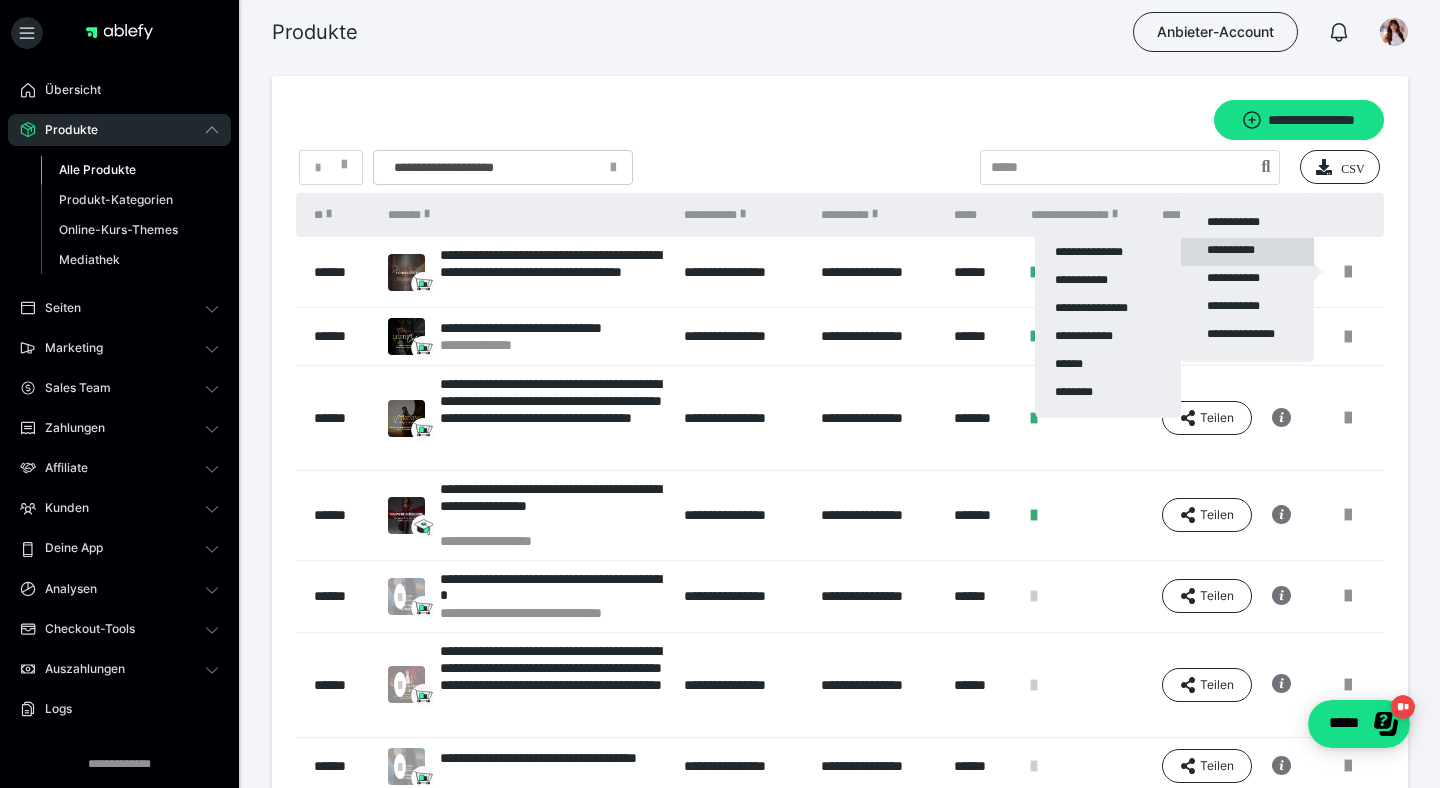 click on "**********" at bounding box center [1247, 252] 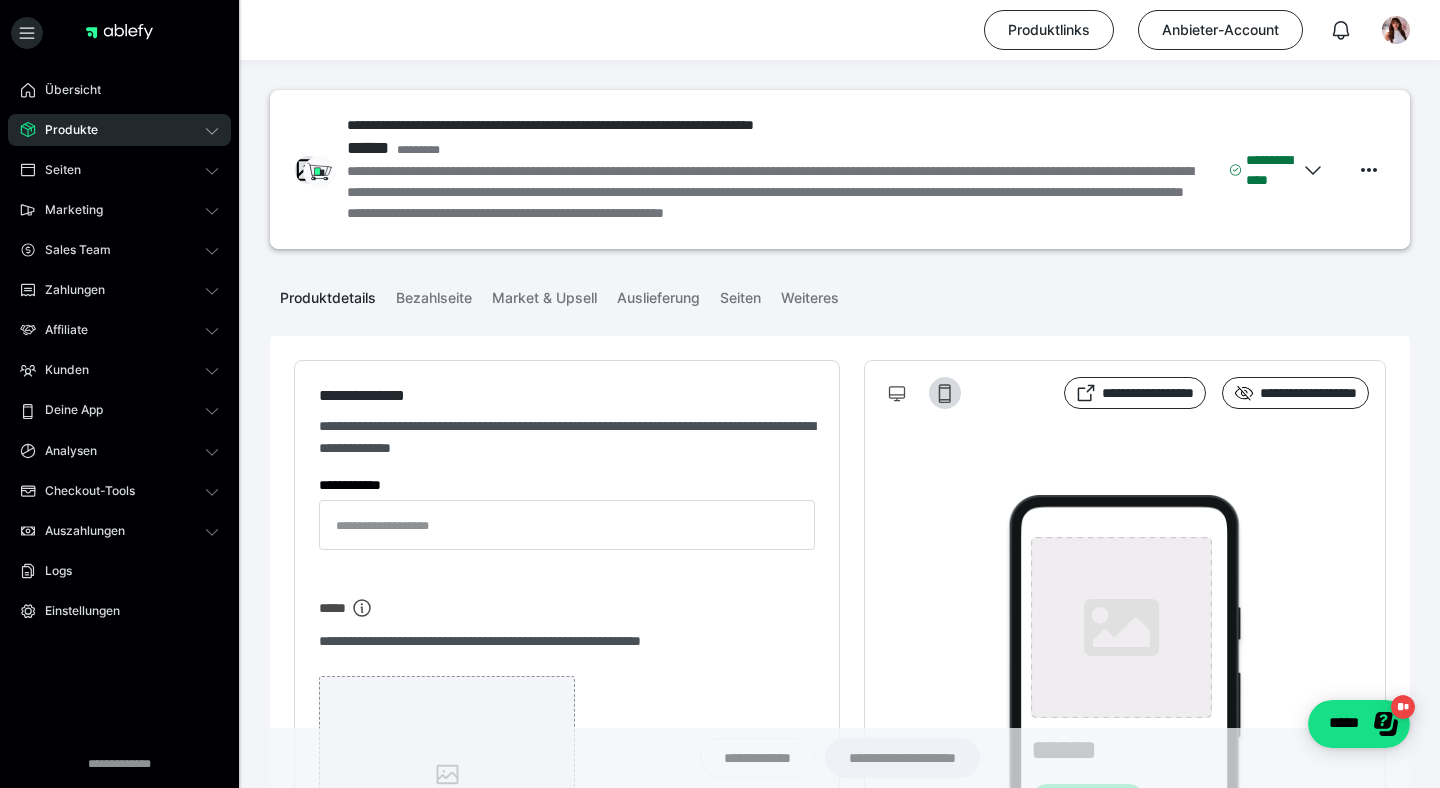 type on "**********" 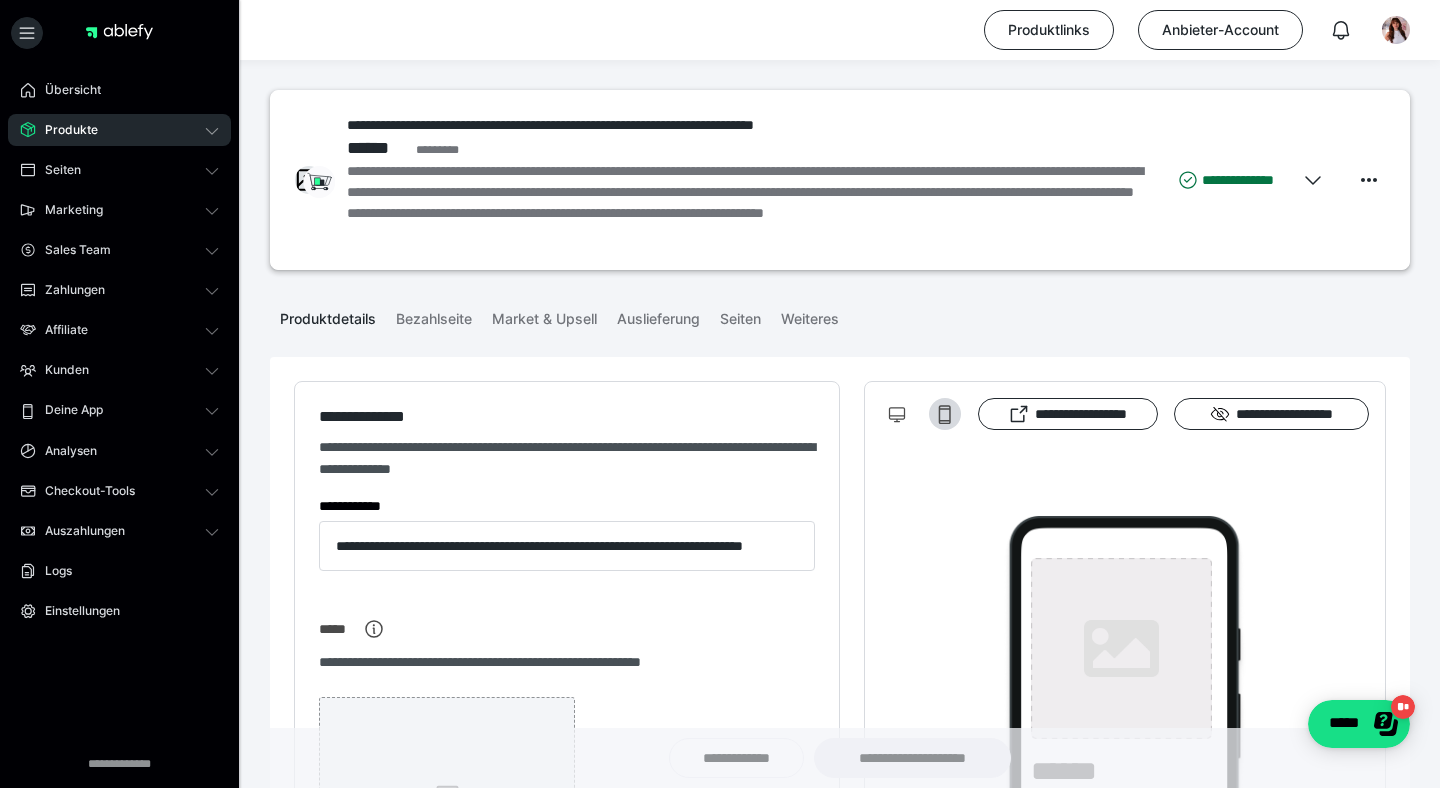 type on "**********" 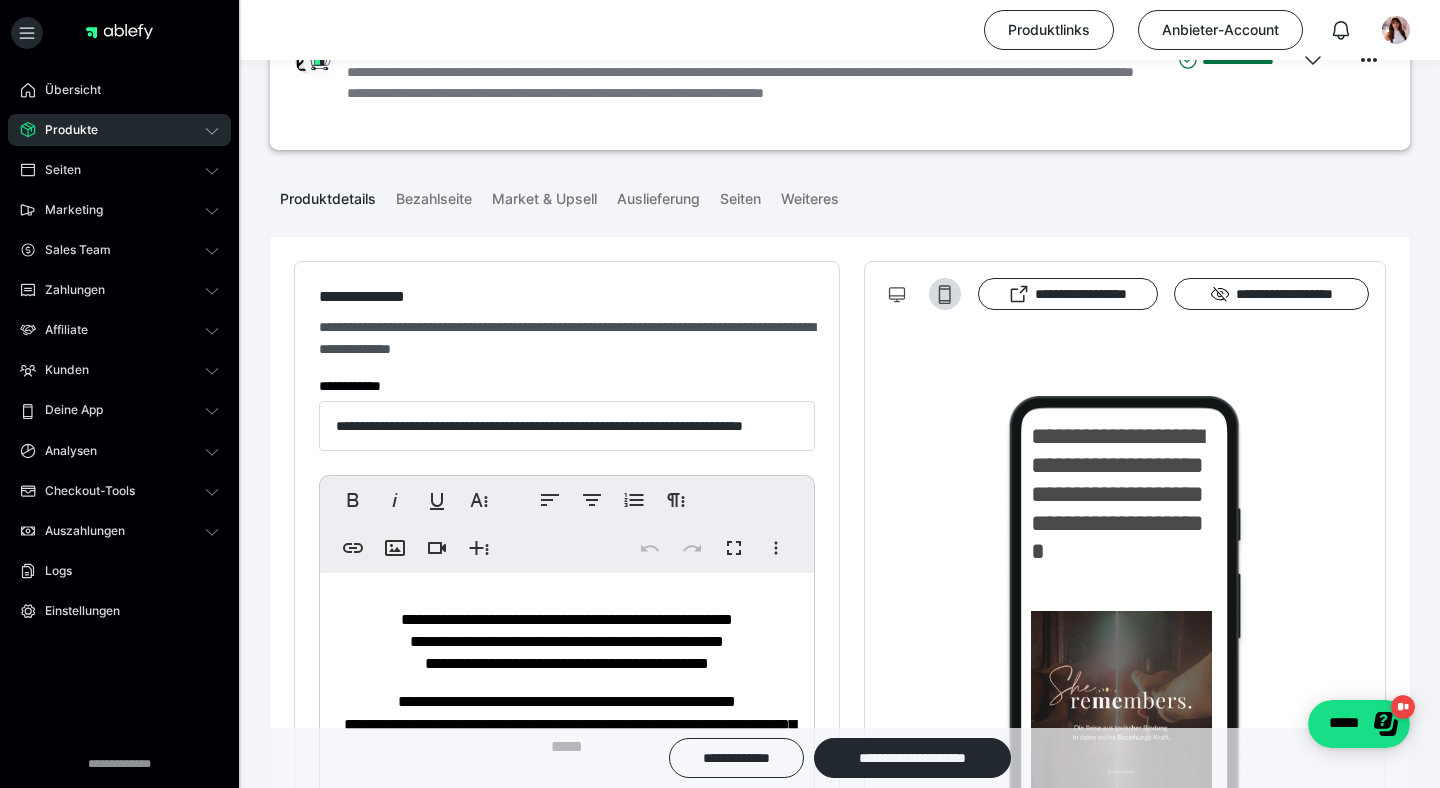 scroll, scrollTop: 126, scrollLeft: 0, axis: vertical 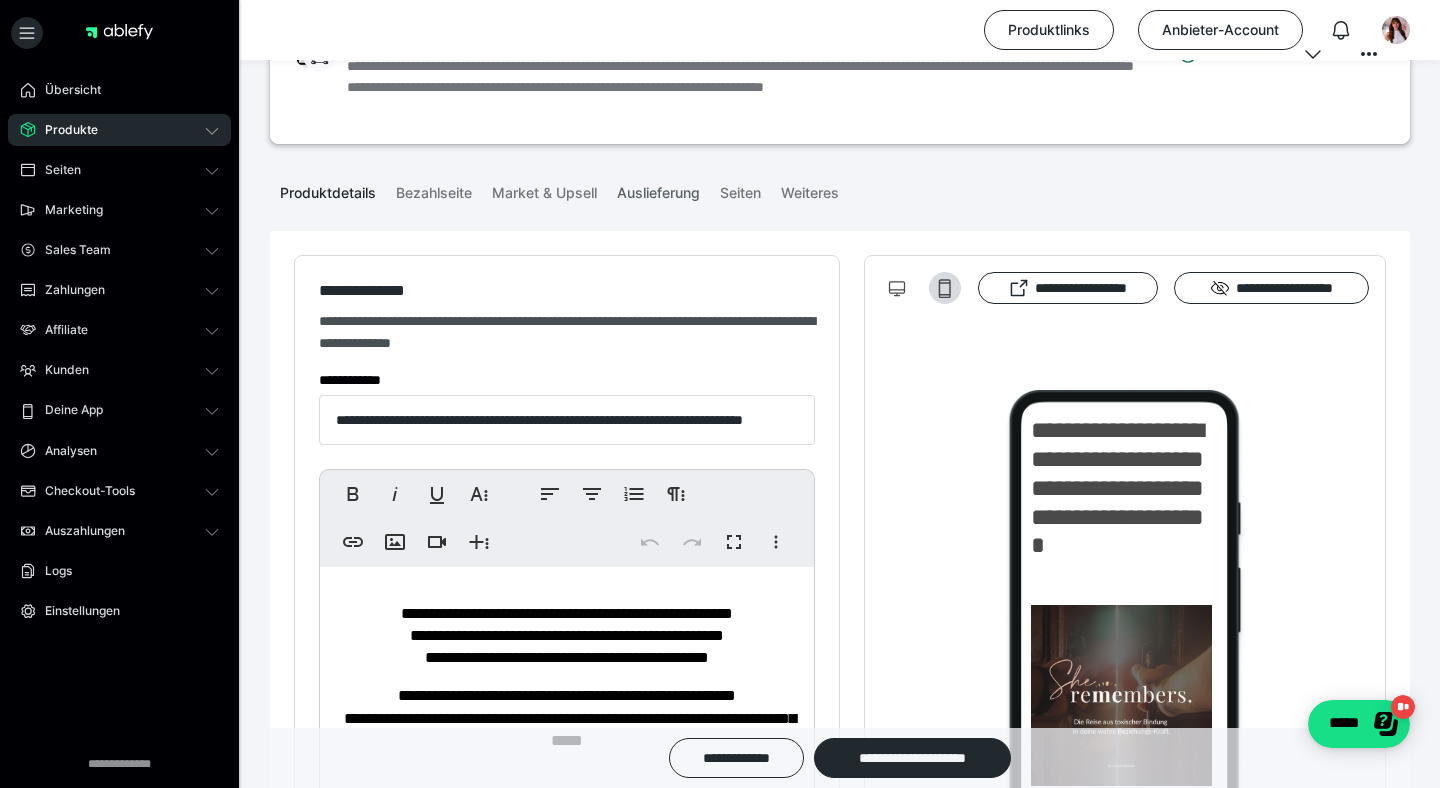 click on "Auslieferung" at bounding box center (658, 189) 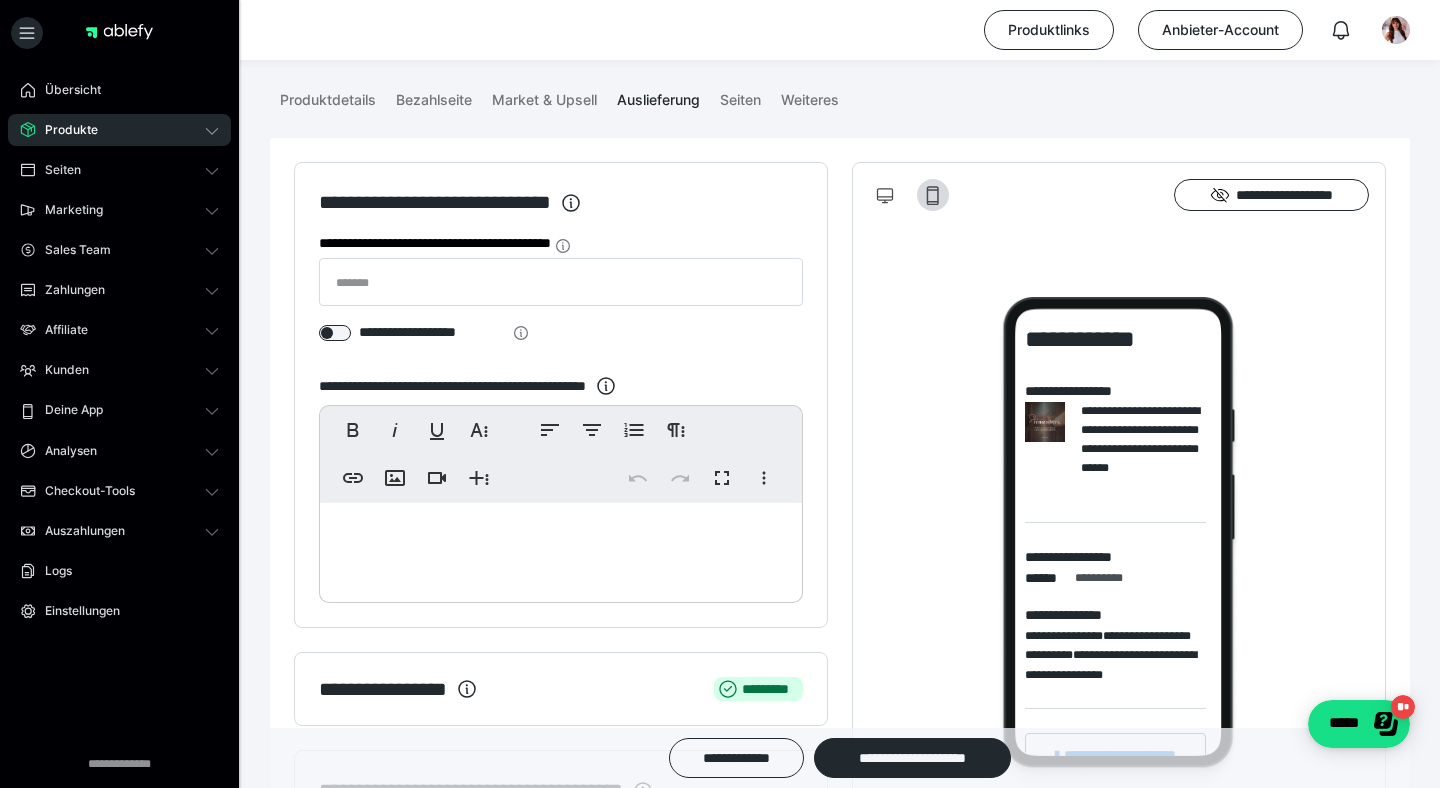 scroll, scrollTop: 237, scrollLeft: 0, axis: vertical 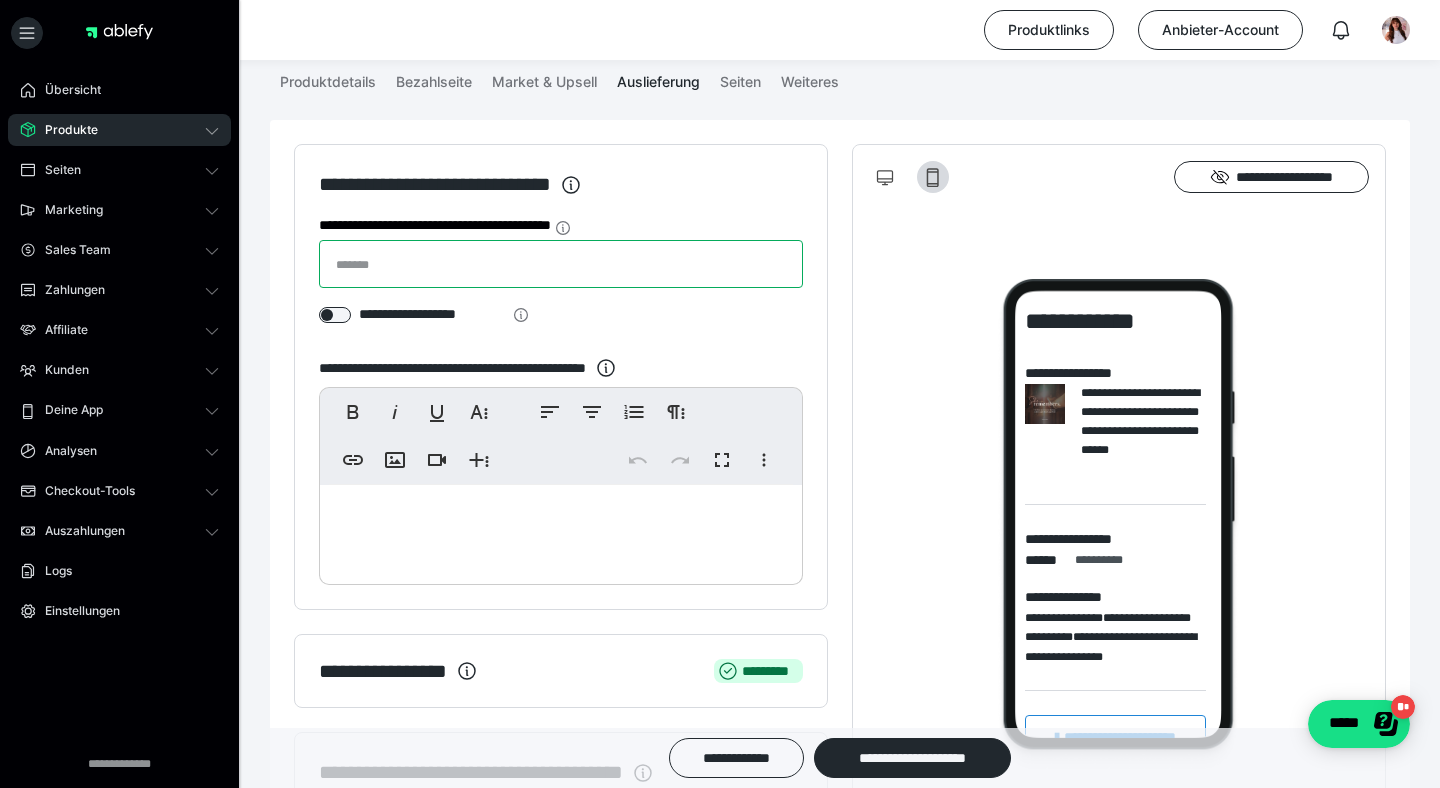 click on "**********" at bounding box center (561, 264) 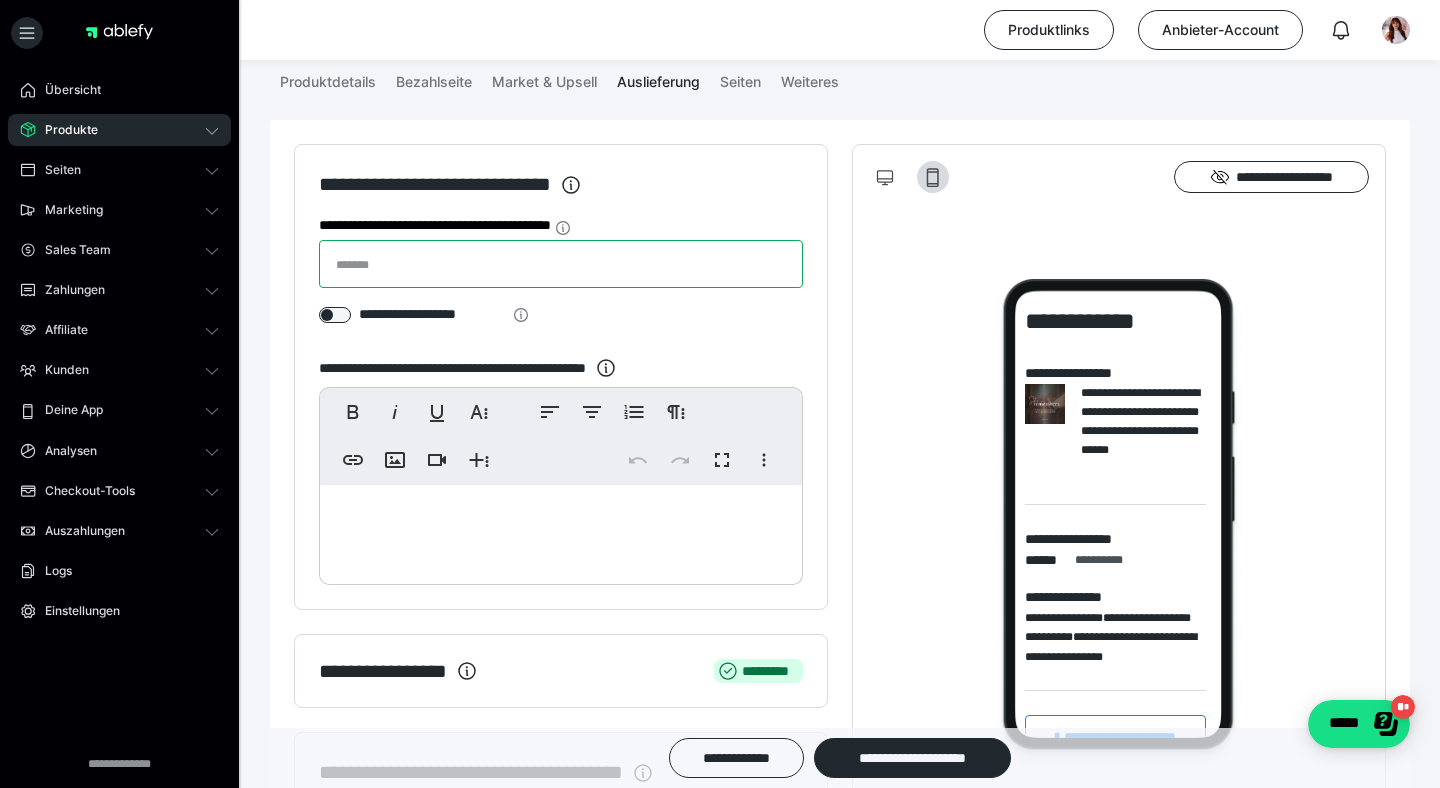 paste on "**********" 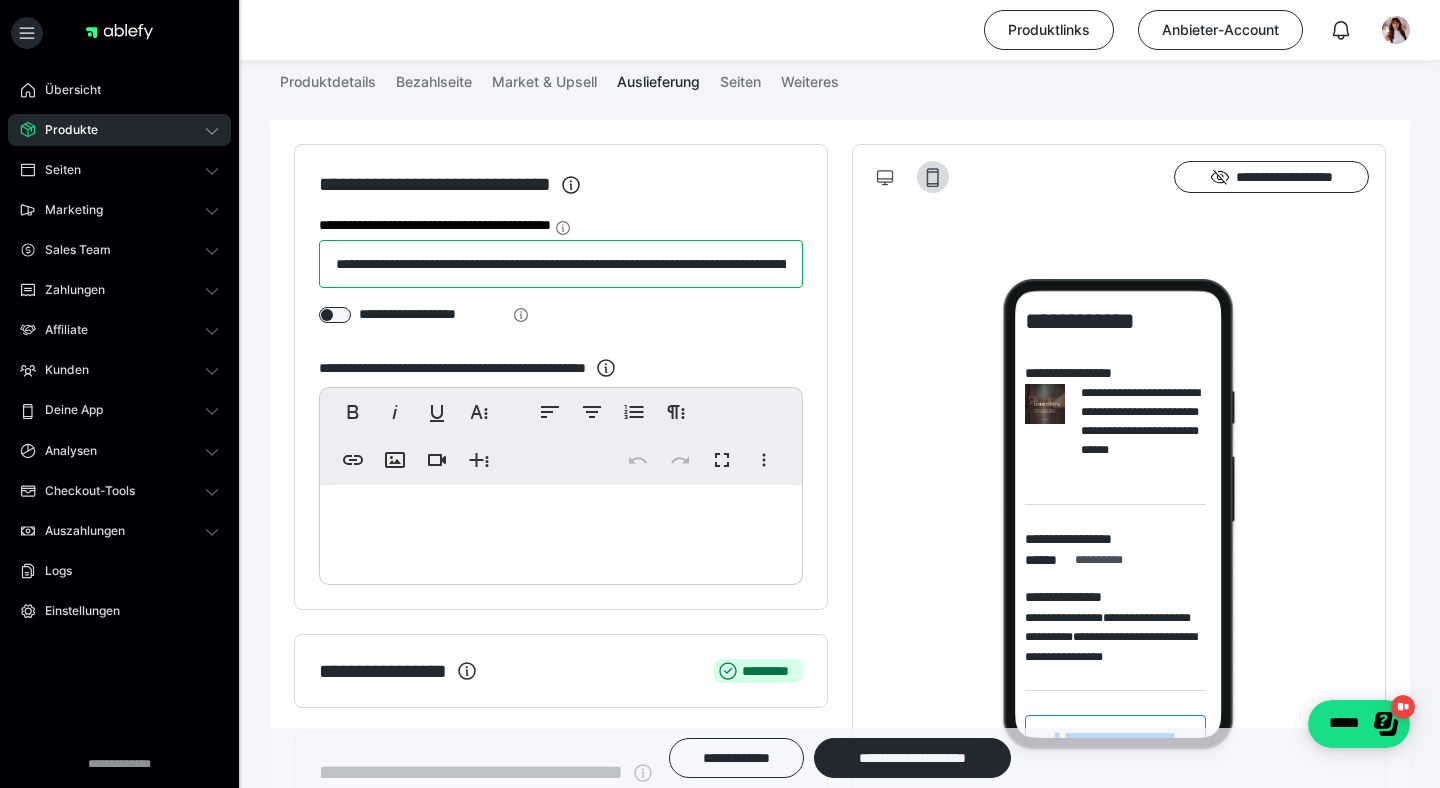 scroll, scrollTop: 0, scrollLeft: 245, axis: horizontal 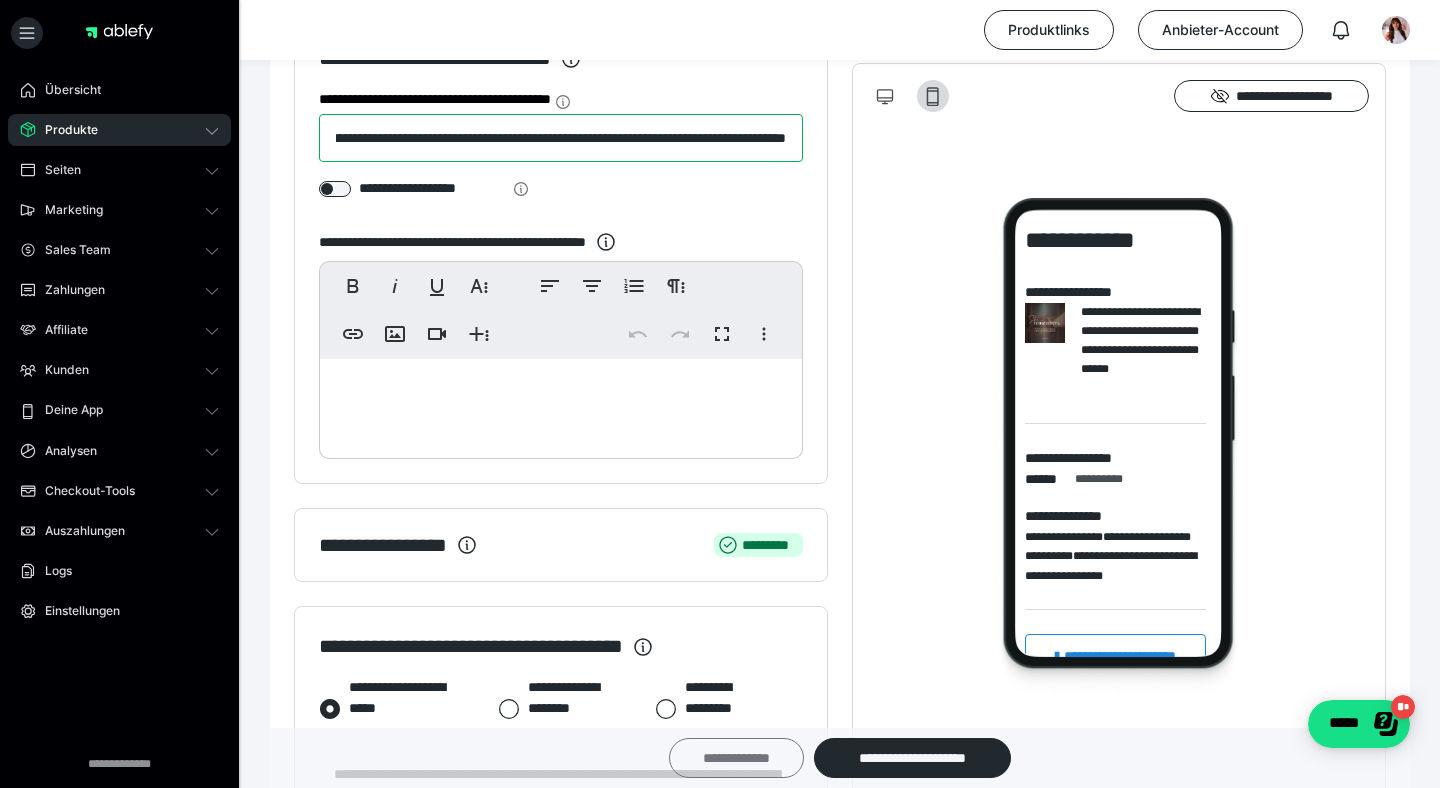 type on "**********" 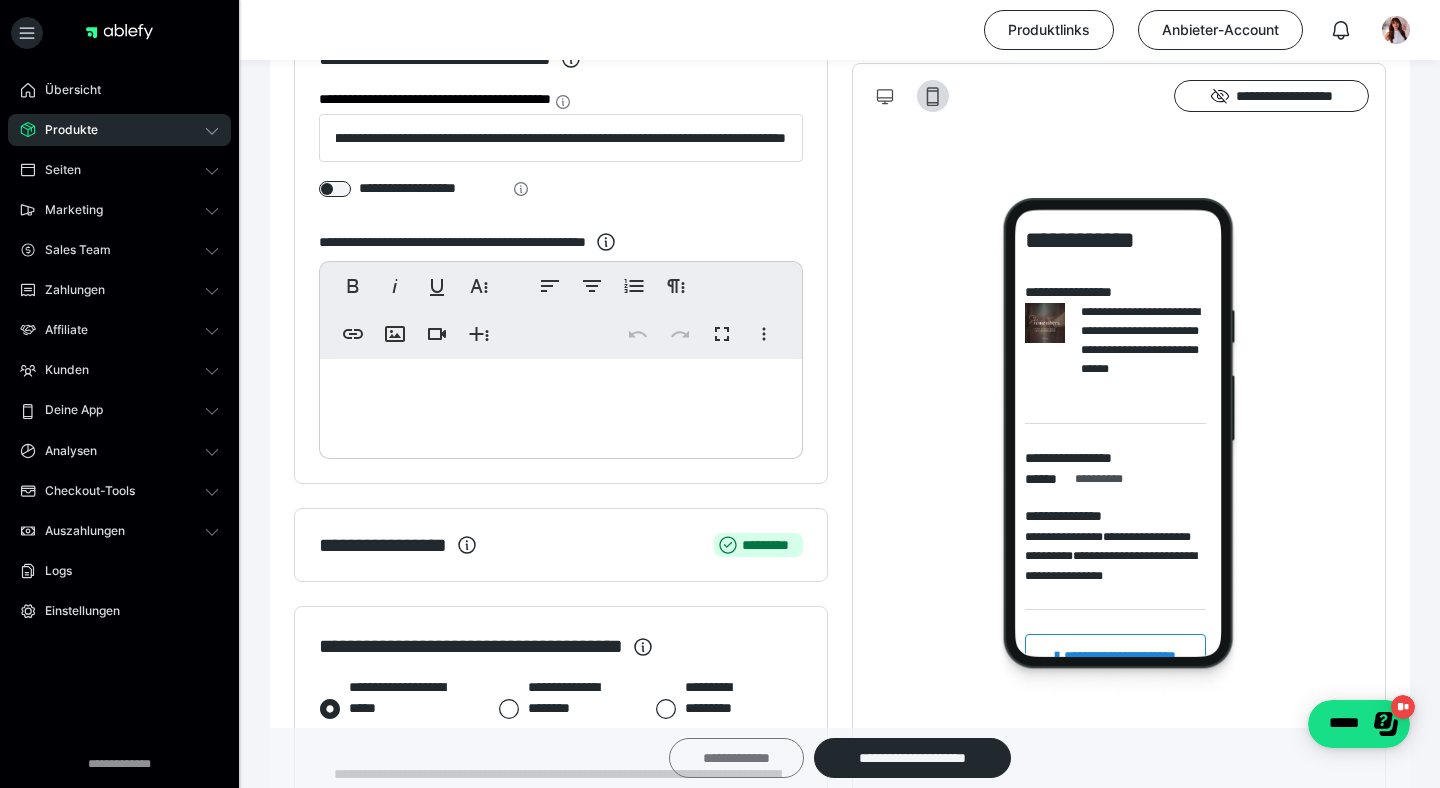 click on "**********" at bounding box center [736, 758] 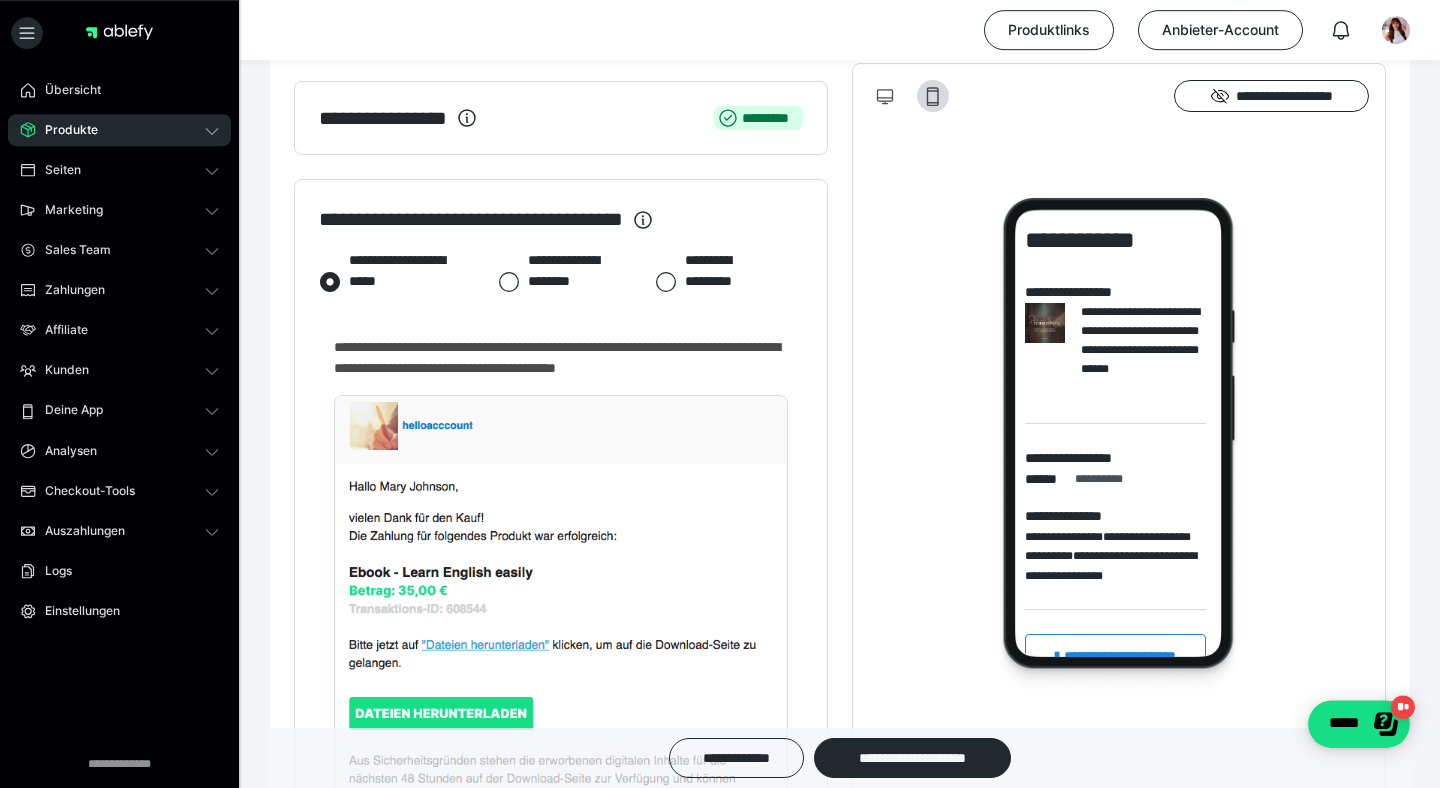 scroll, scrollTop: 785, scrollLeft: 0, axis: vertical 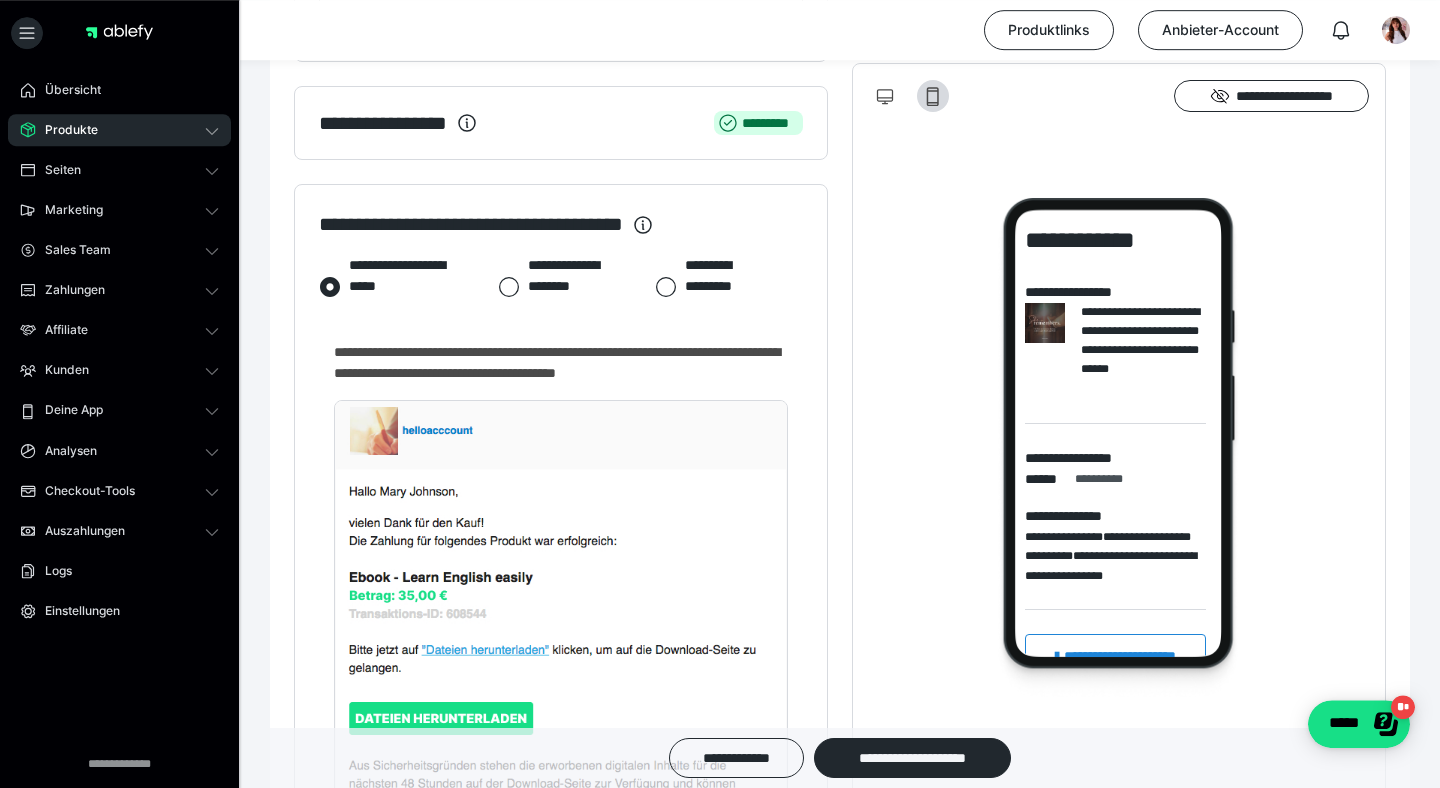 click 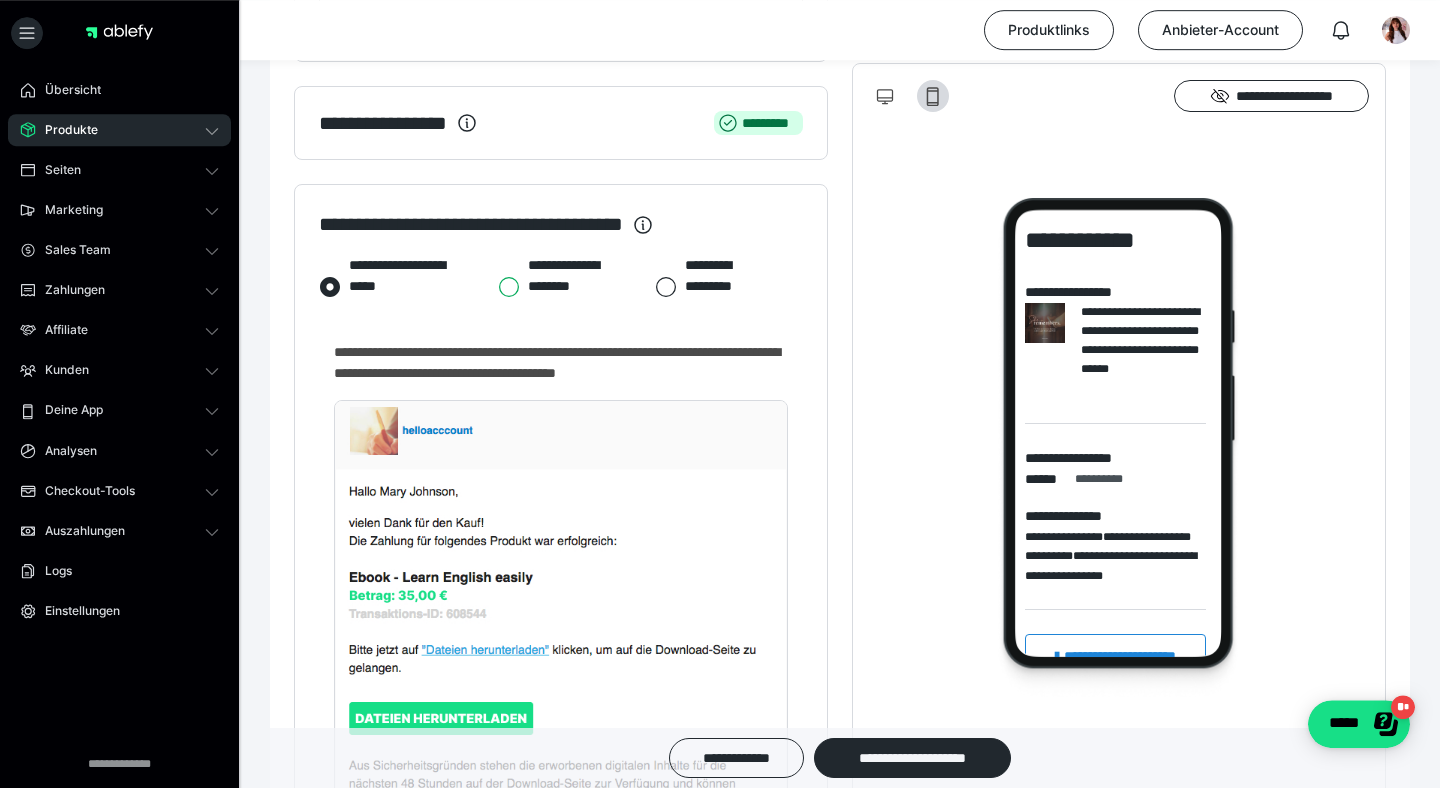 click on "**********" at bounding box center (498, 287) 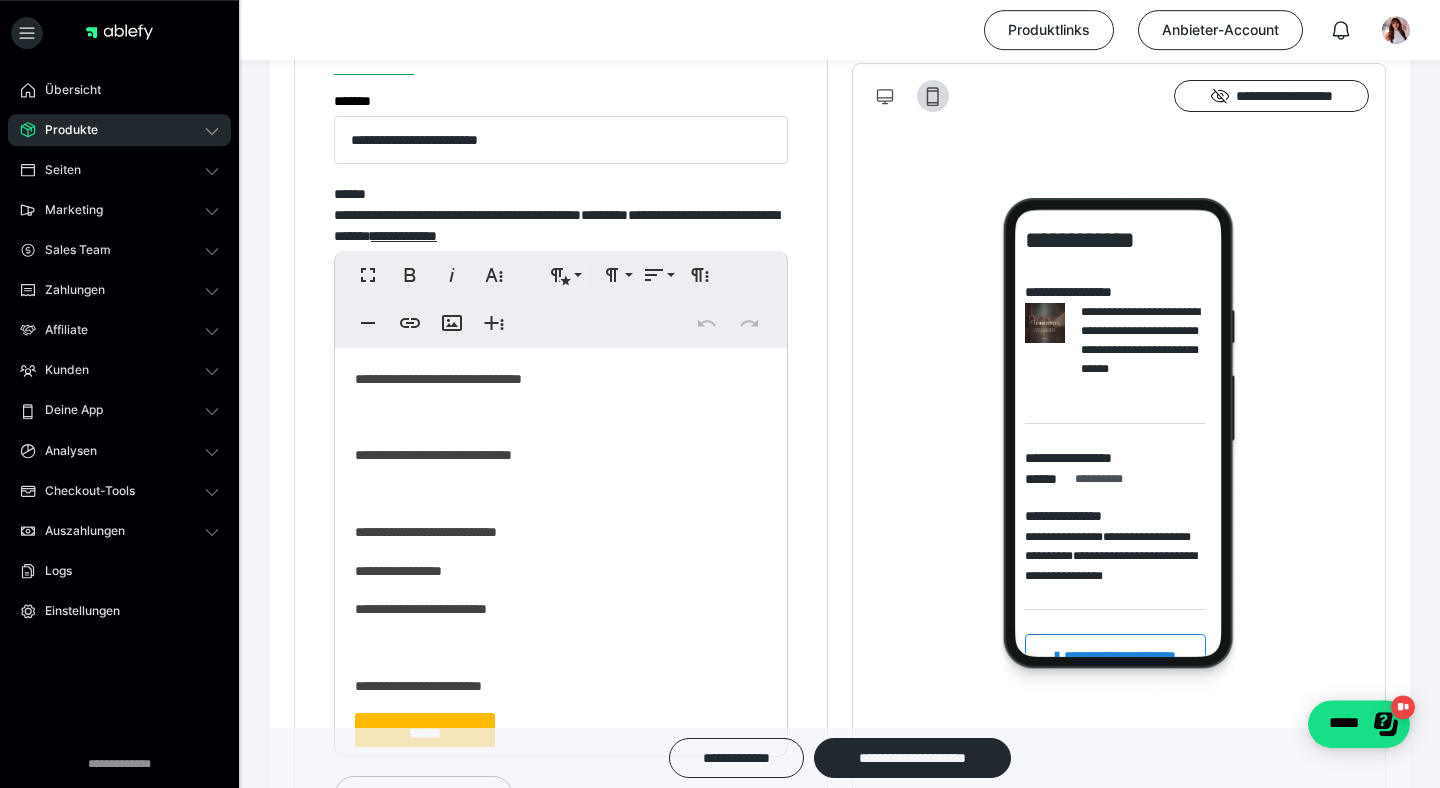 scroll, scrollTop: 1106, scrollLeft: 0, axis: vertical 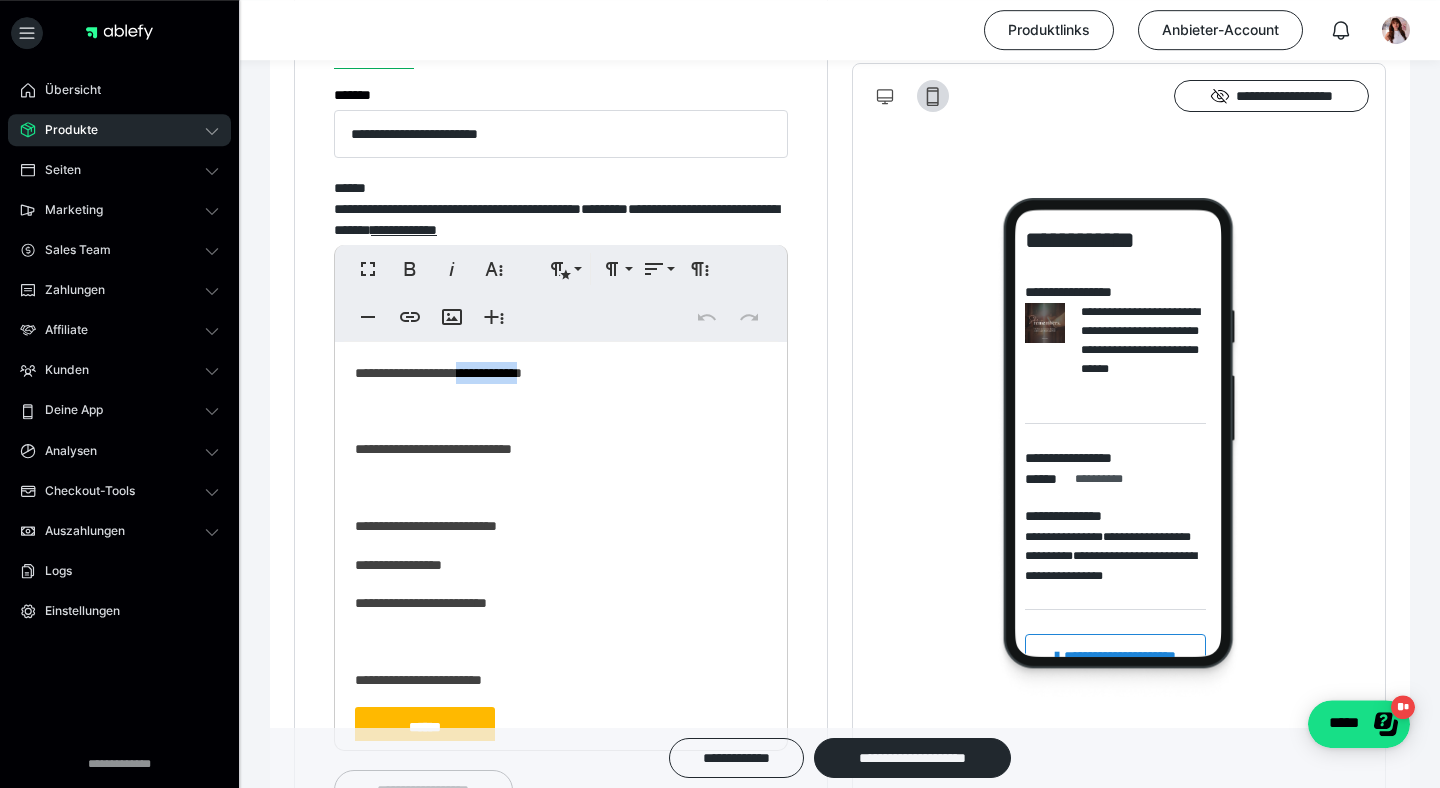 drag, startPoint x: 567, startPoint y: 377, endPoint x: 486, endPoint y: 375, distance: 81.02469 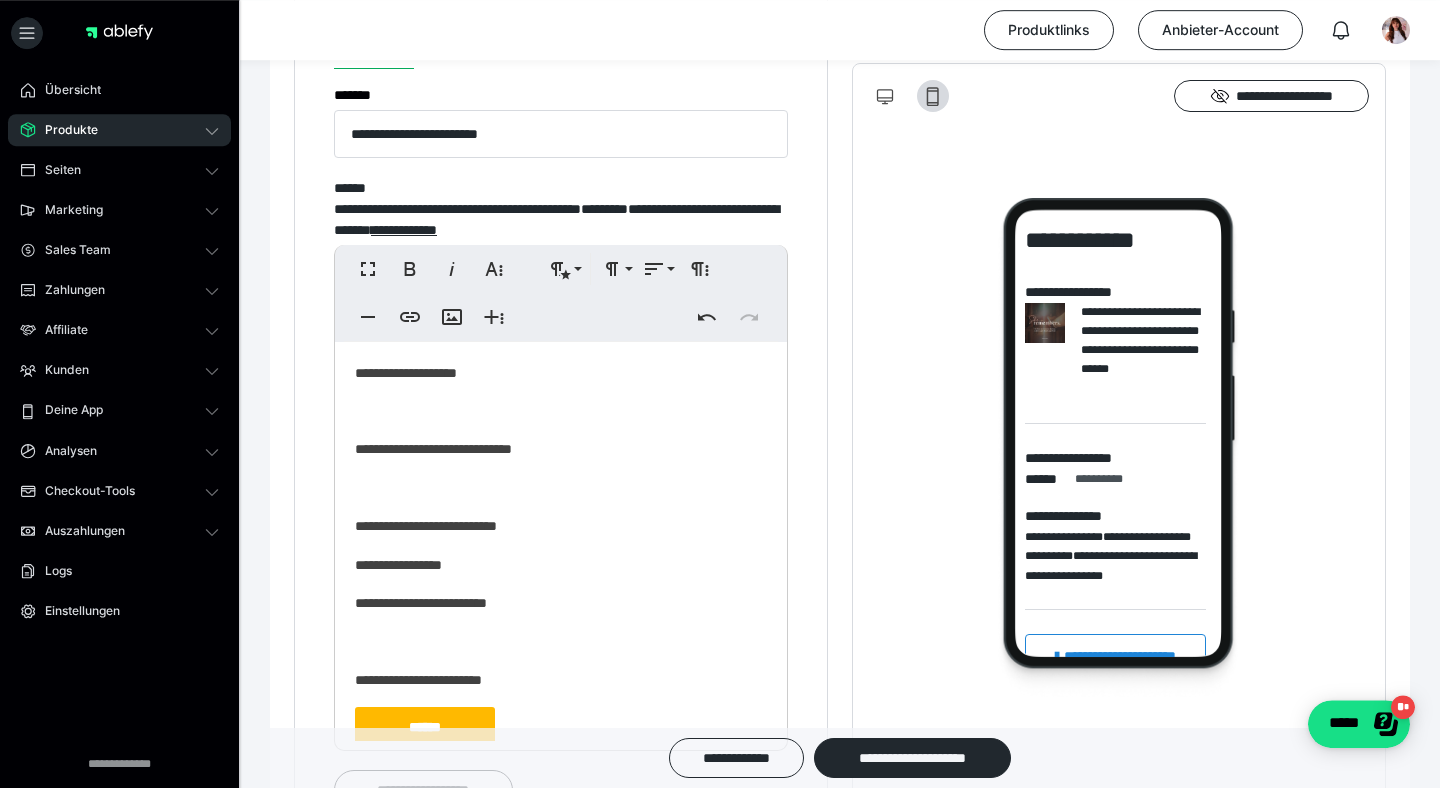 click on "**********" at bounding box center [561, 449] 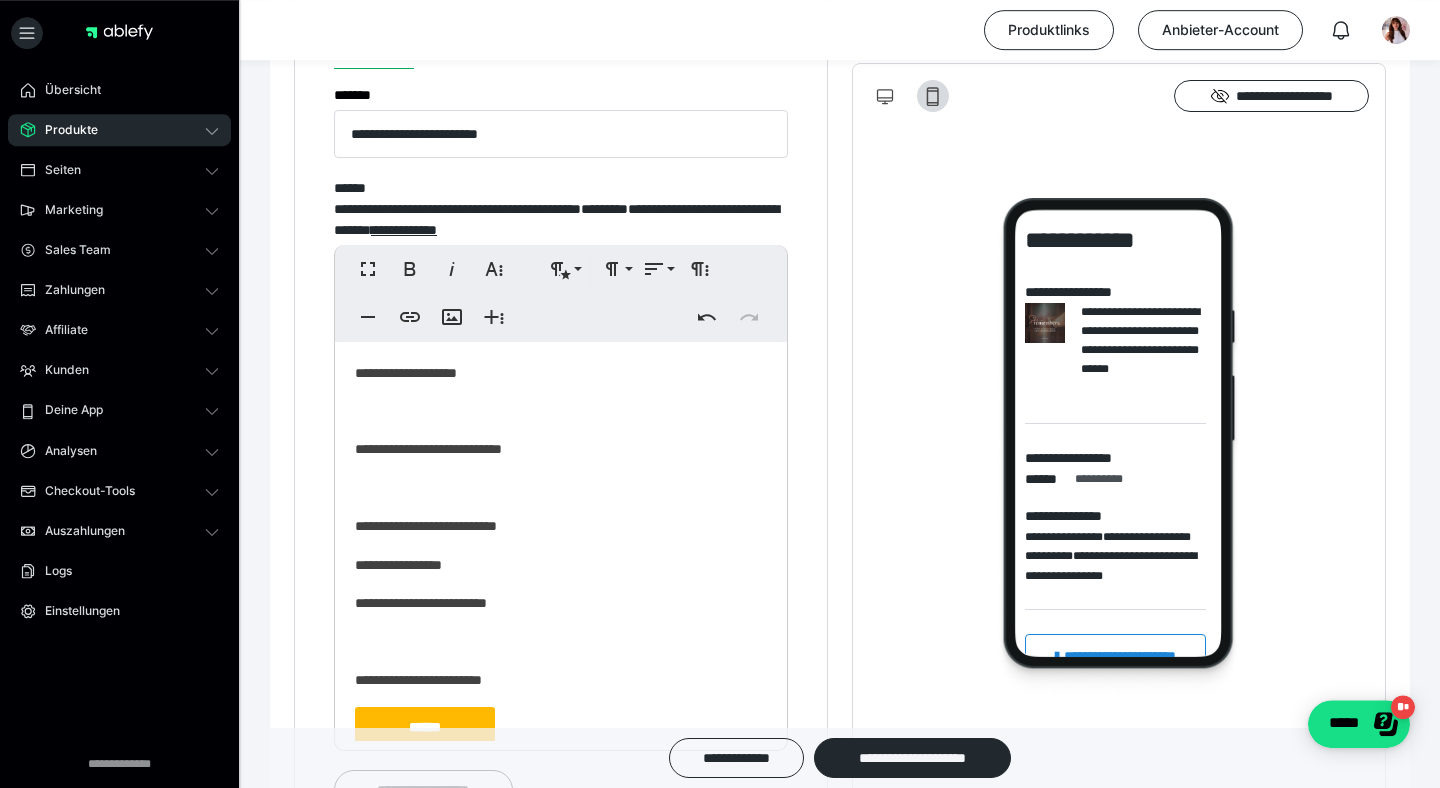 type 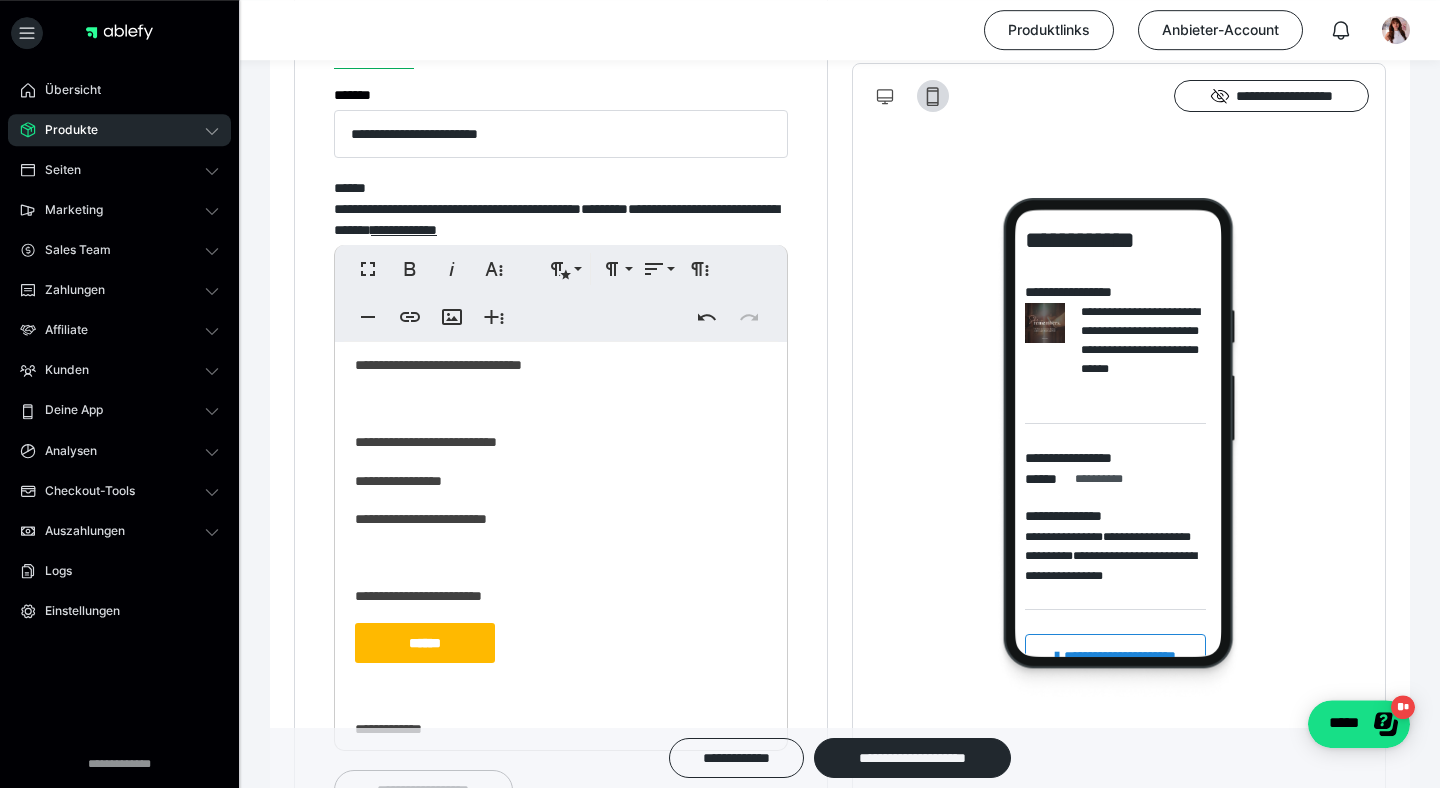 scroll, scrollTop: 120, scrollLeft: 0, axis: vertical 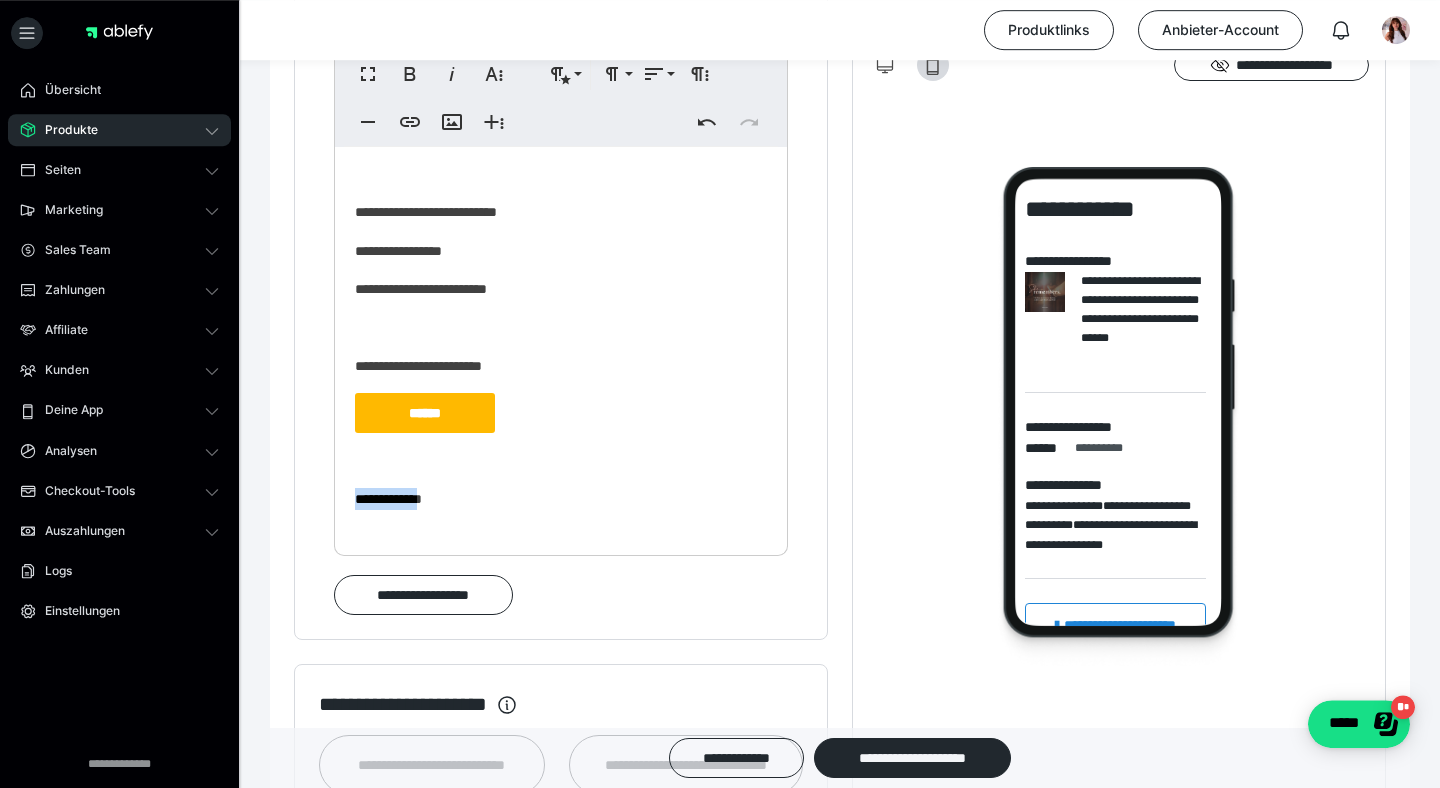drag, startPoint x: 444, startPoint y: 499, endPoint x: 357, endPoint y: 495, distance: 87.0919 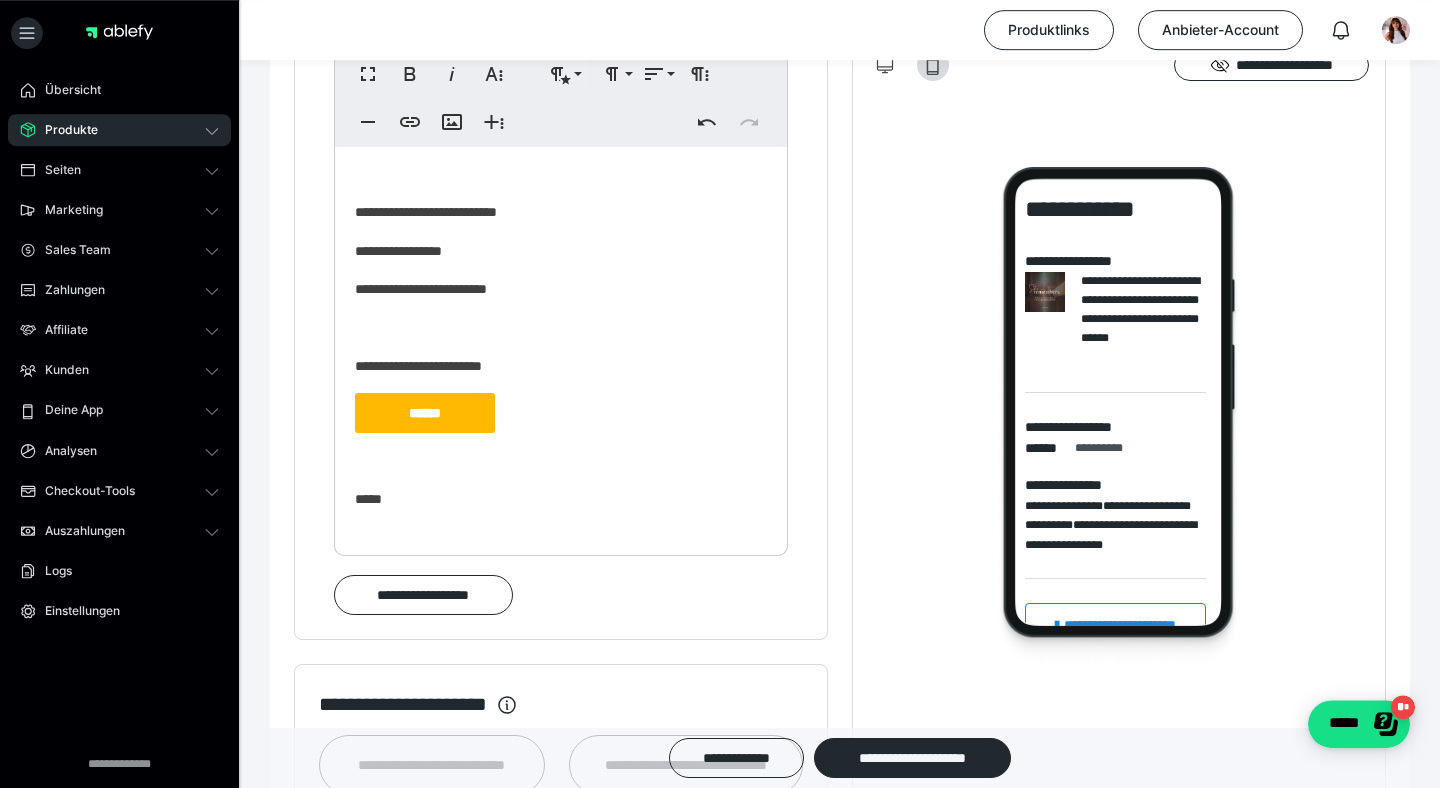 click on "*****" at bounding box center [561, 499] 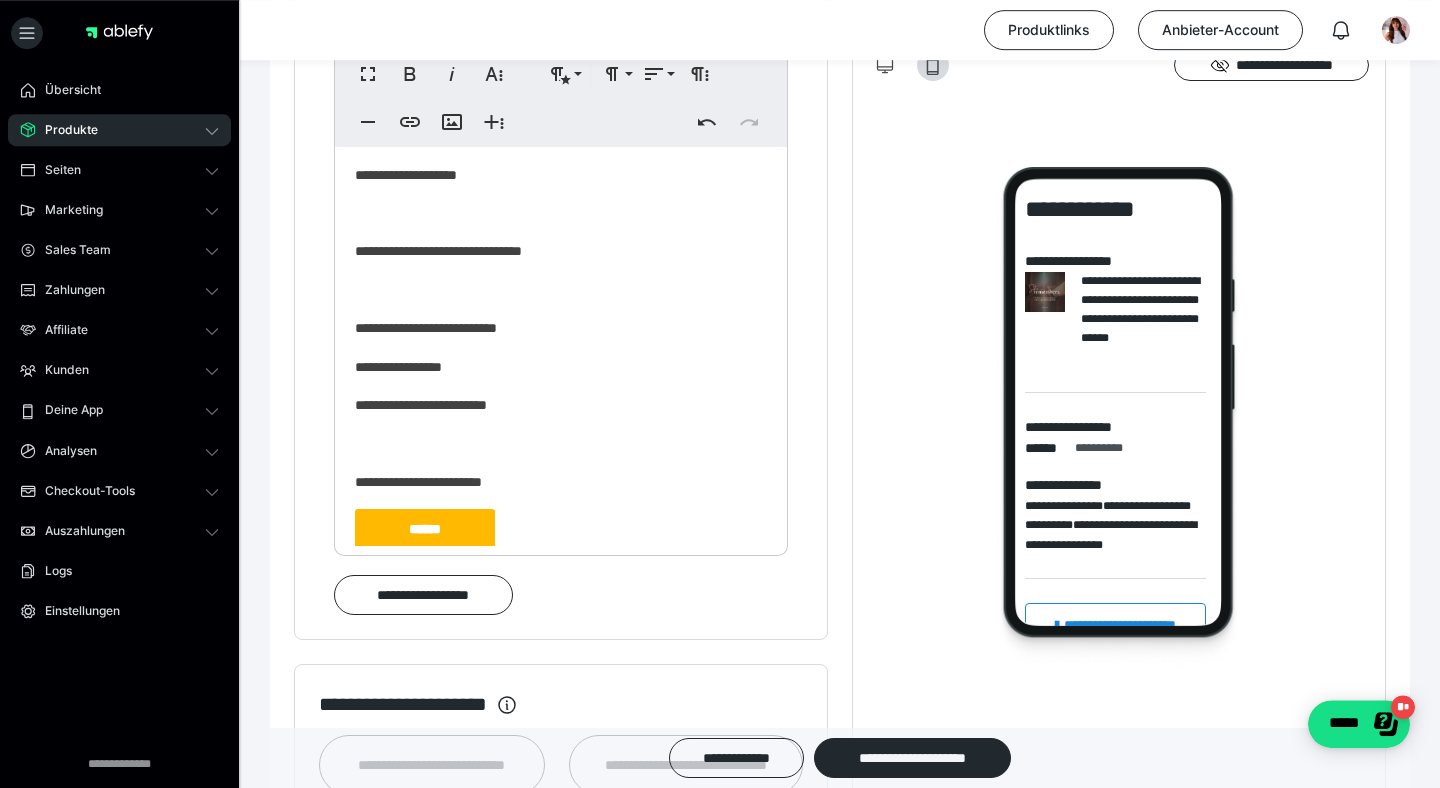 scroll, scrollTop: 0, scrollLeft: 0, axis: both 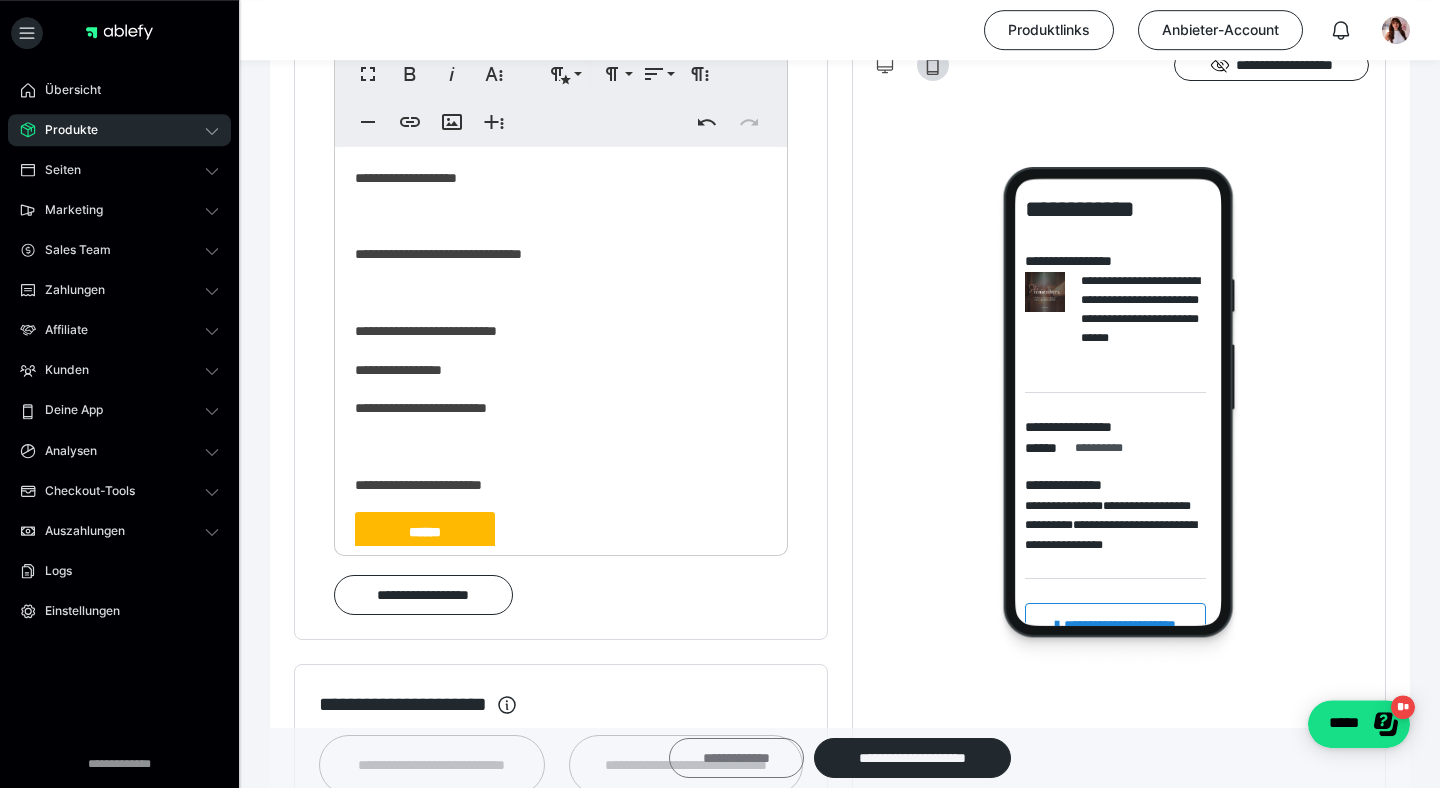 click on "**********" at bounding box center [736, 758] 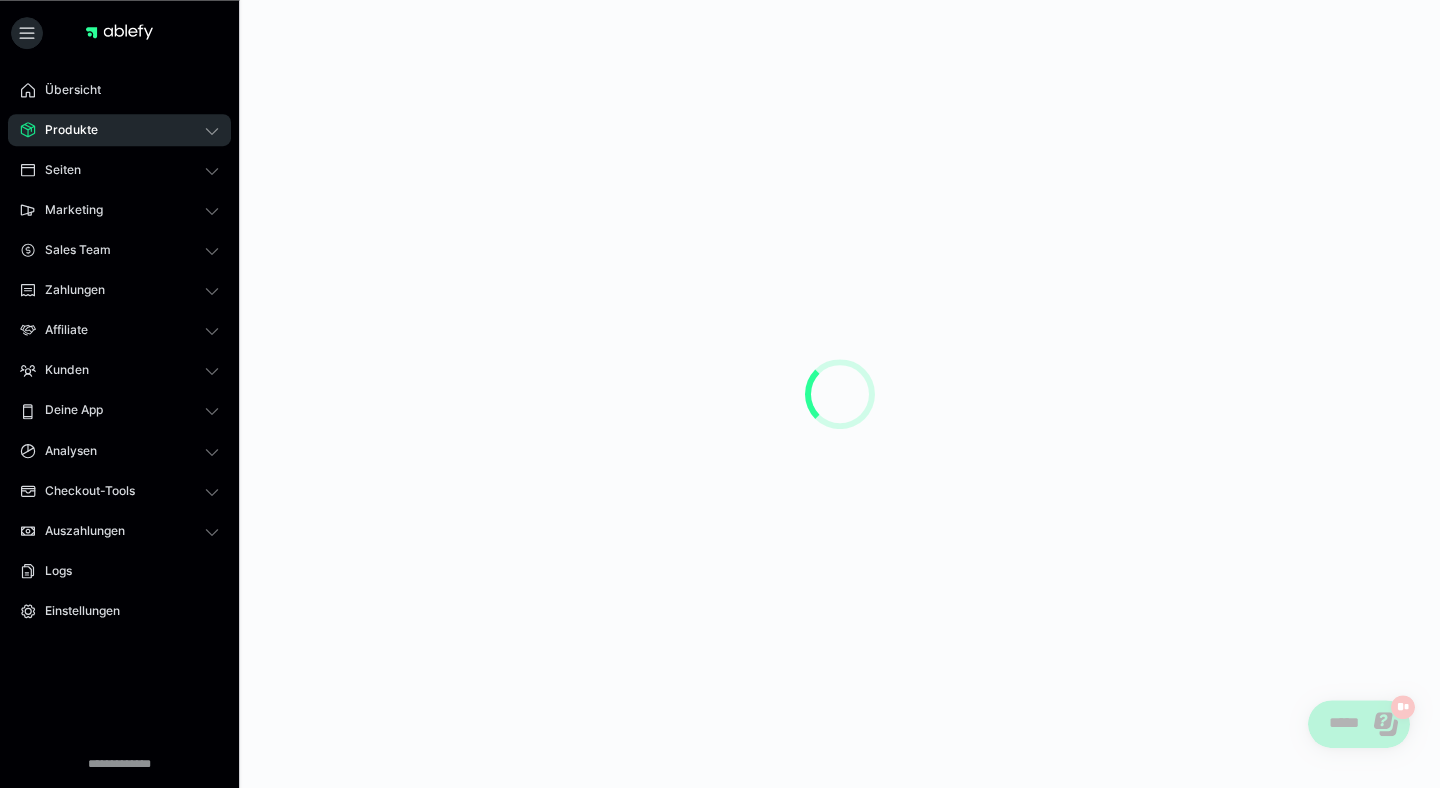 scroll, scrollTop: 0, scrollLeft: 0, axis: both 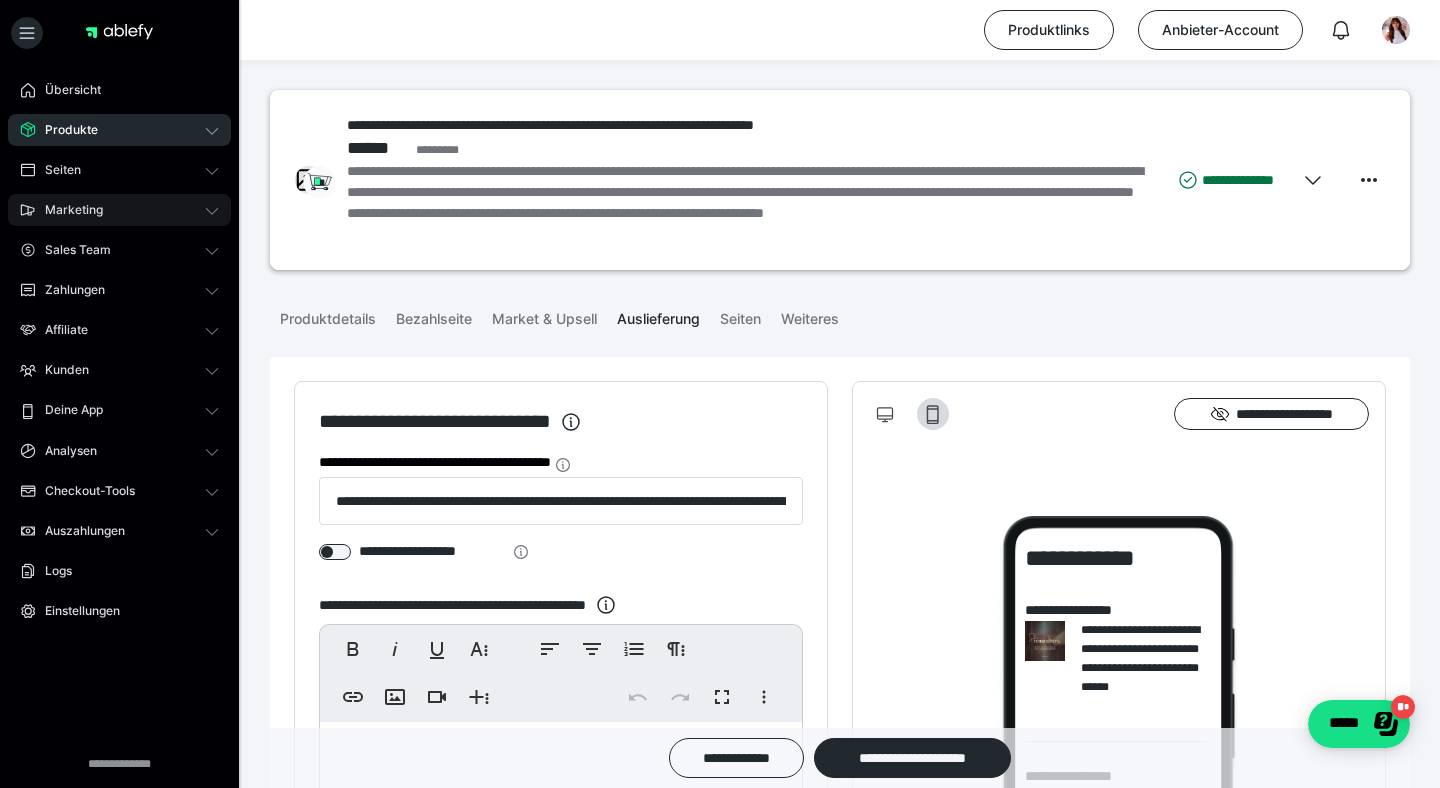 click on "Marketing" at bounding box center (67, 210) 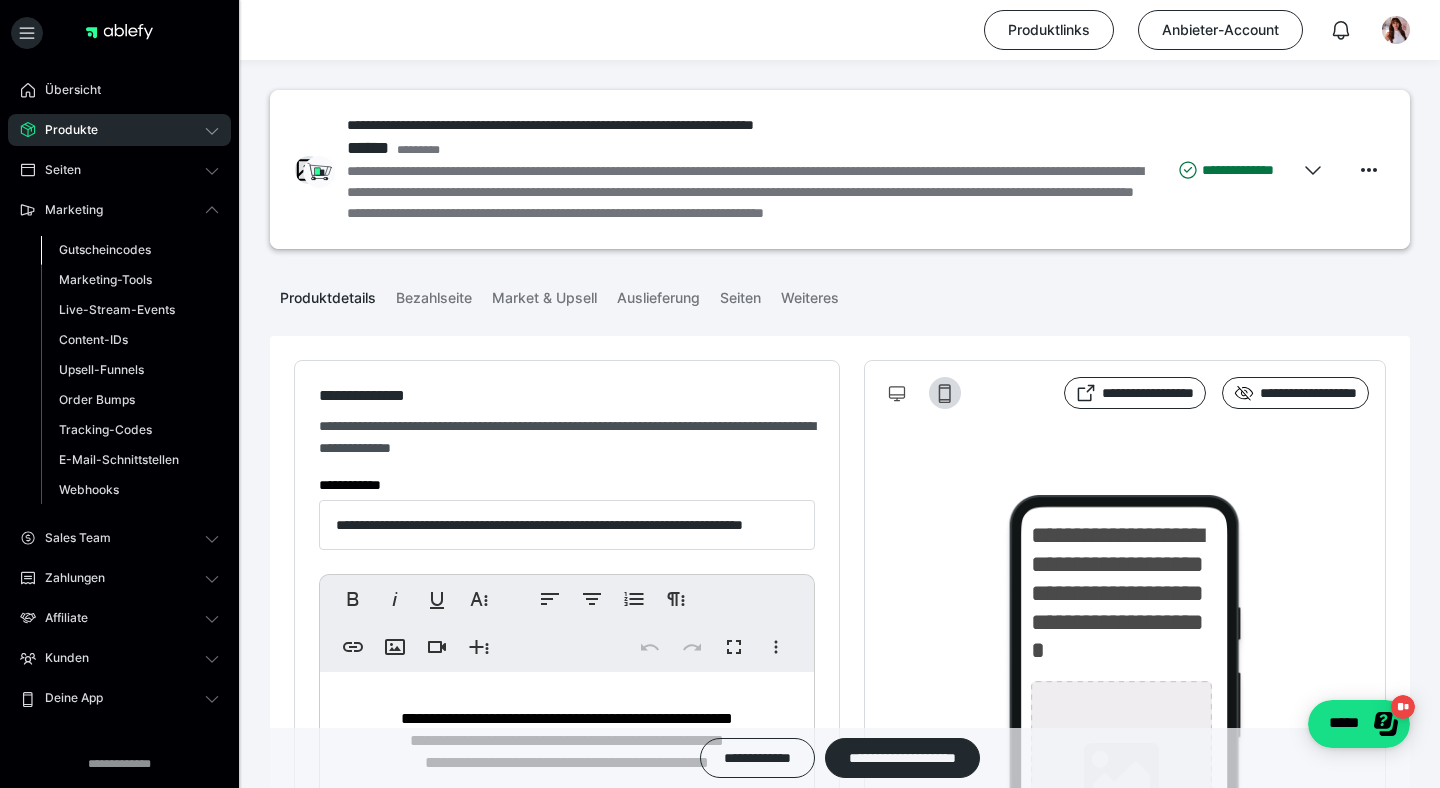 type on "**********" 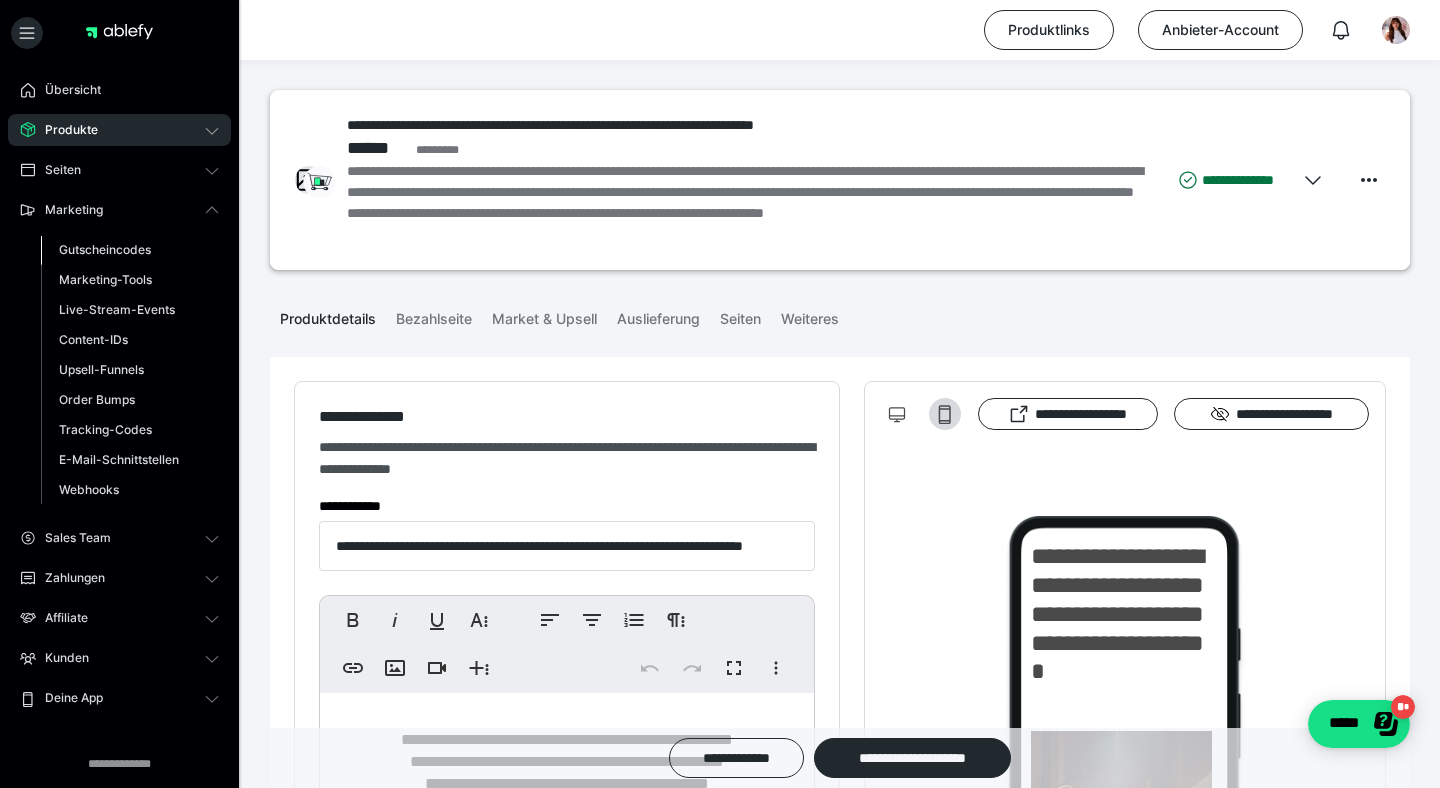 click on "Gutscheincodes" at bounding box center (105, 249) 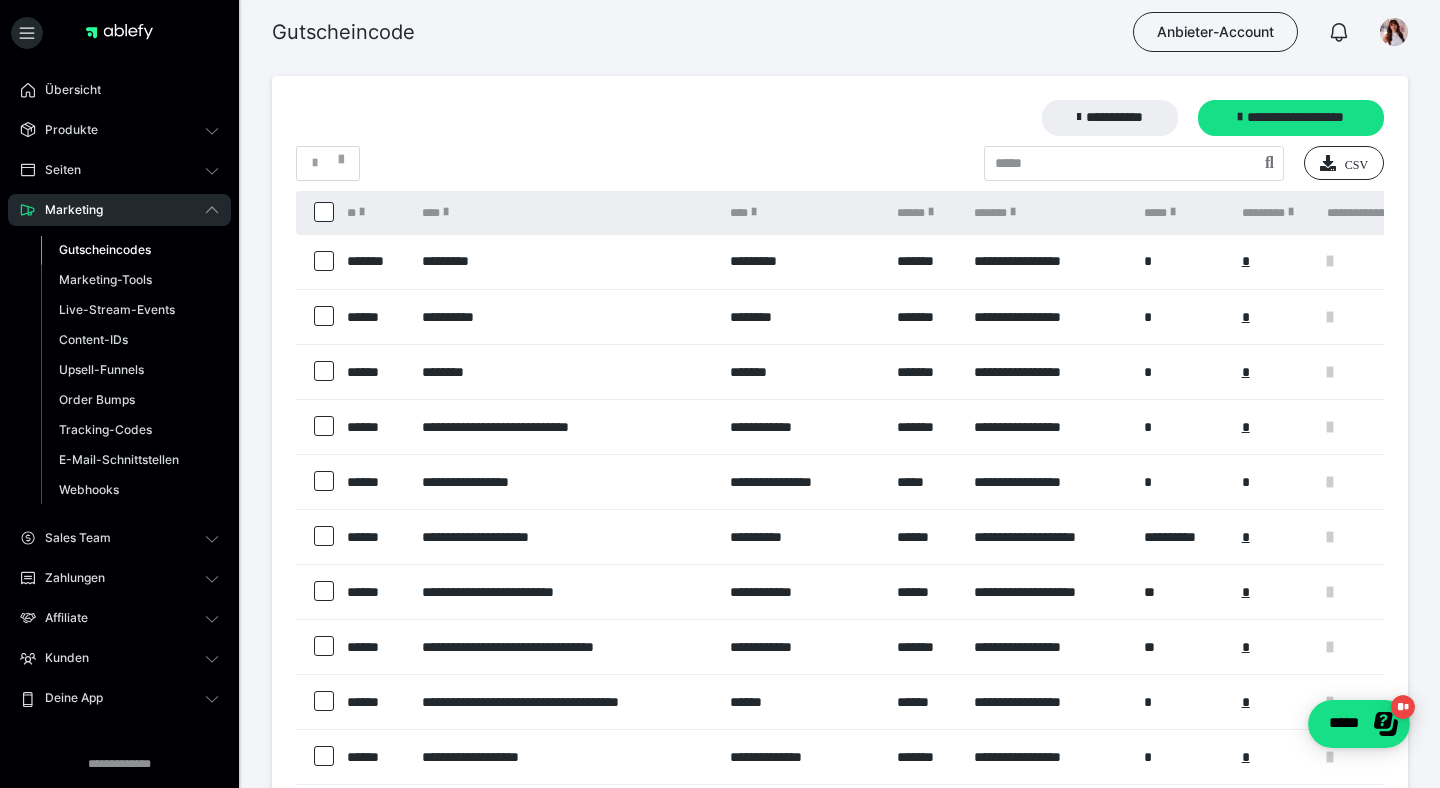 scroll, scrollTop: 0, scrollLeft: 0, axis: both 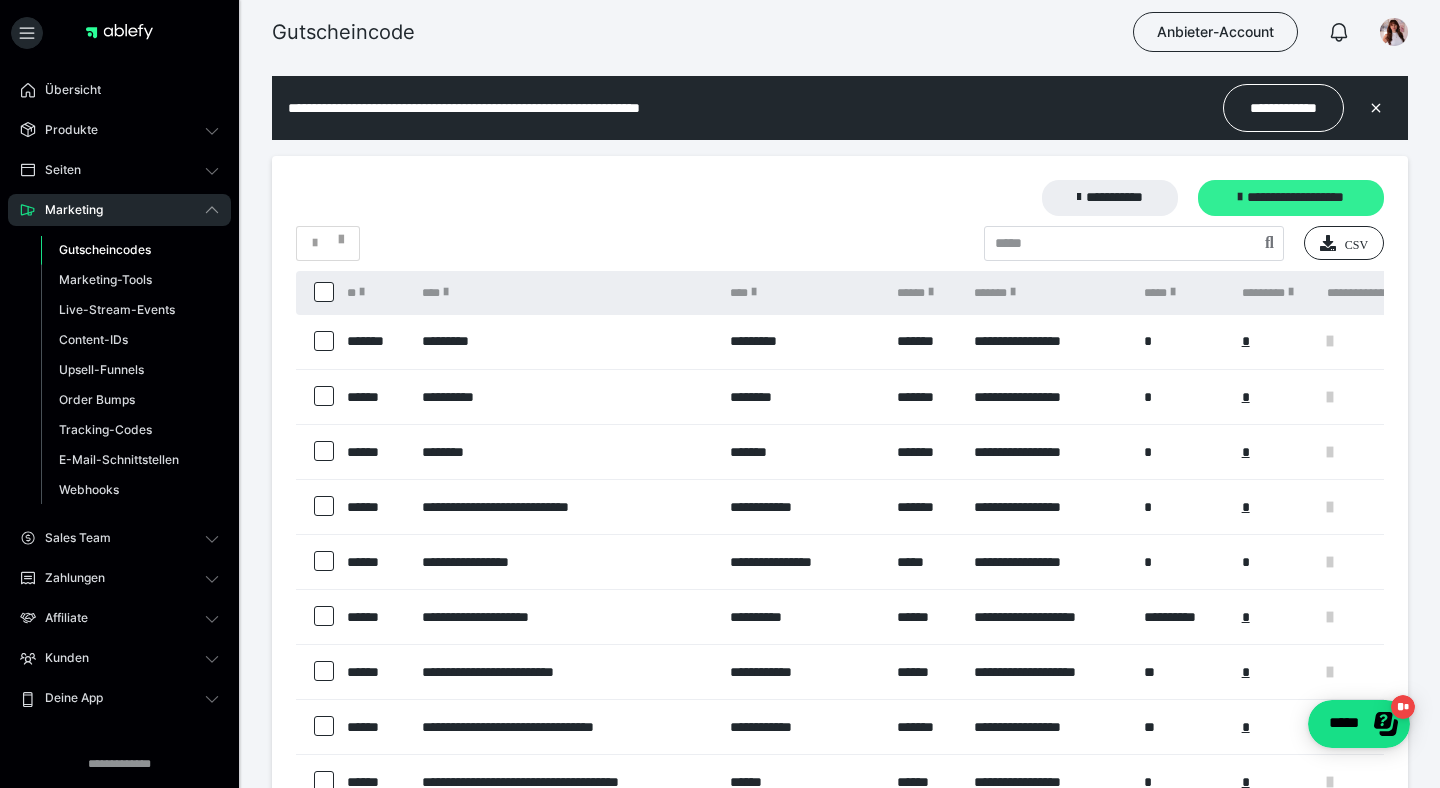 click on "**********" at bounding box center [1291, 198] 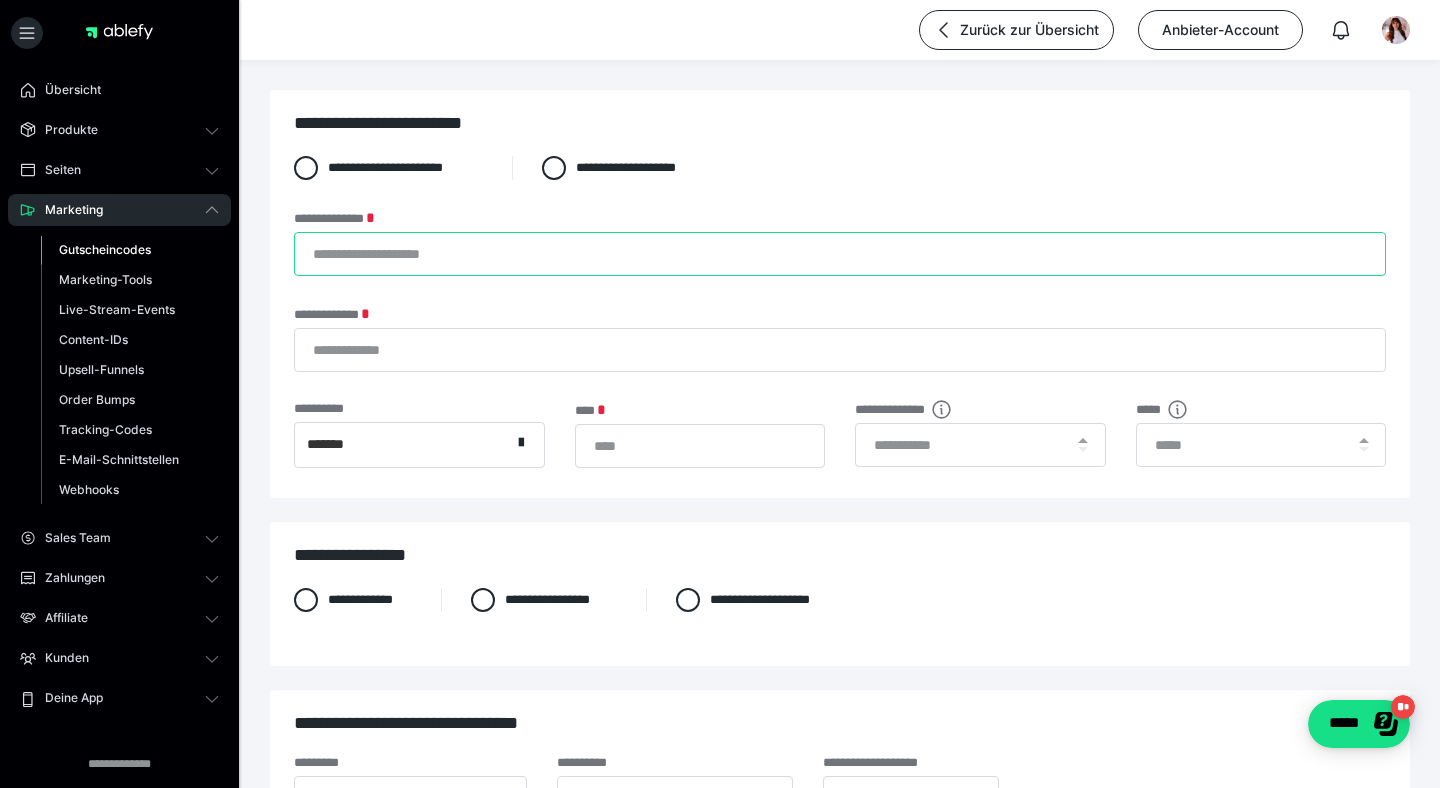 click on "**********" at bounding box center (840, 254) 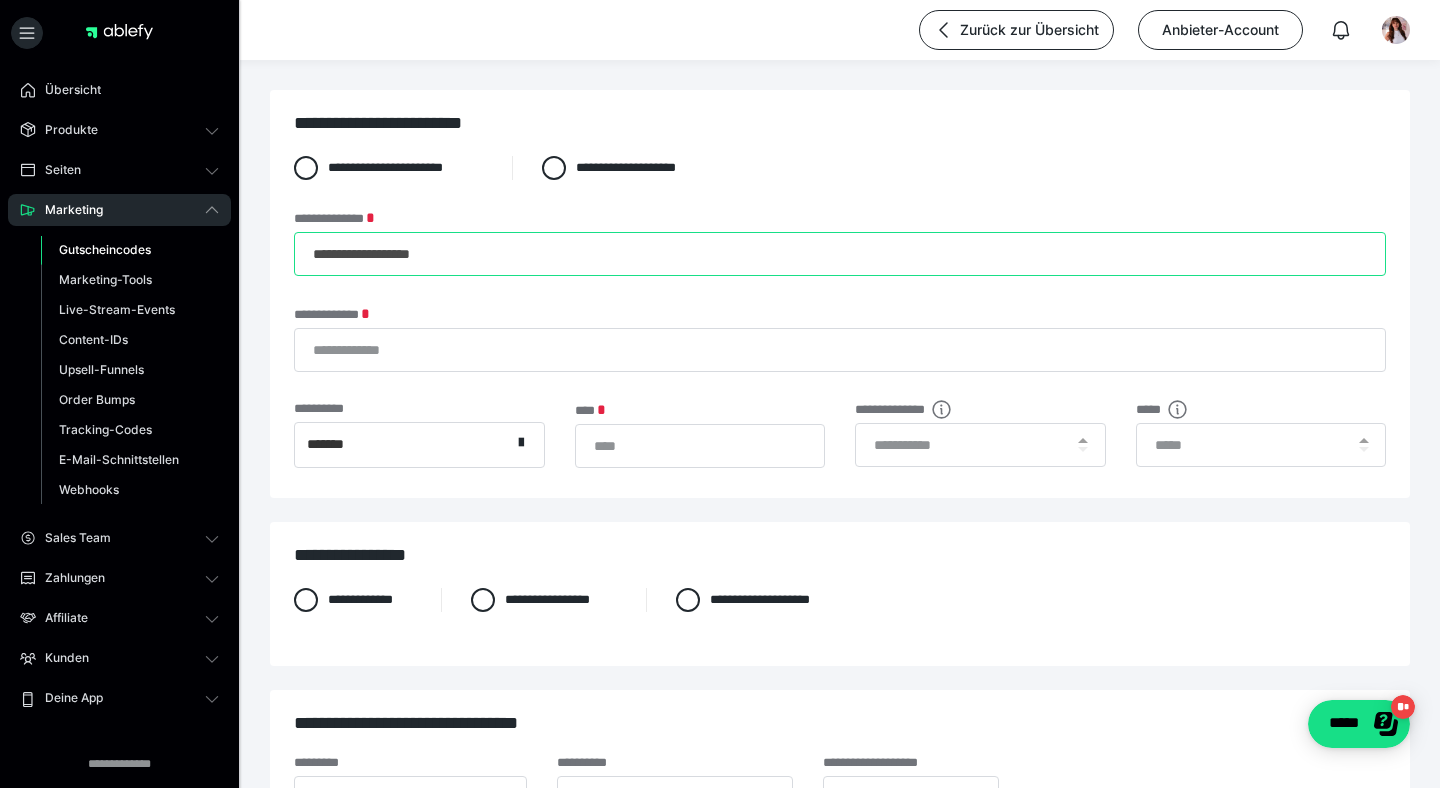 type on "**********" 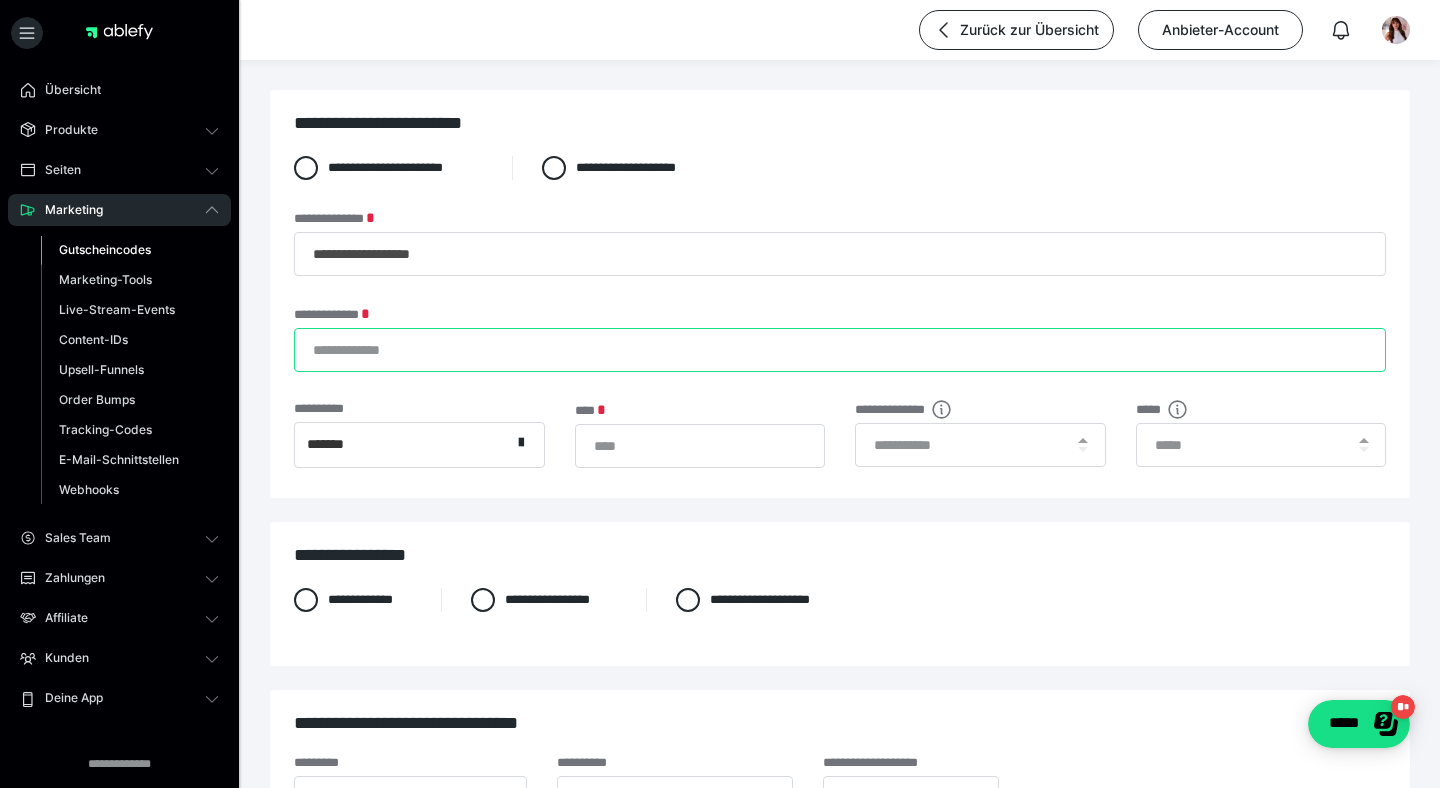 click on "**********" at bounding box center [840, 350] 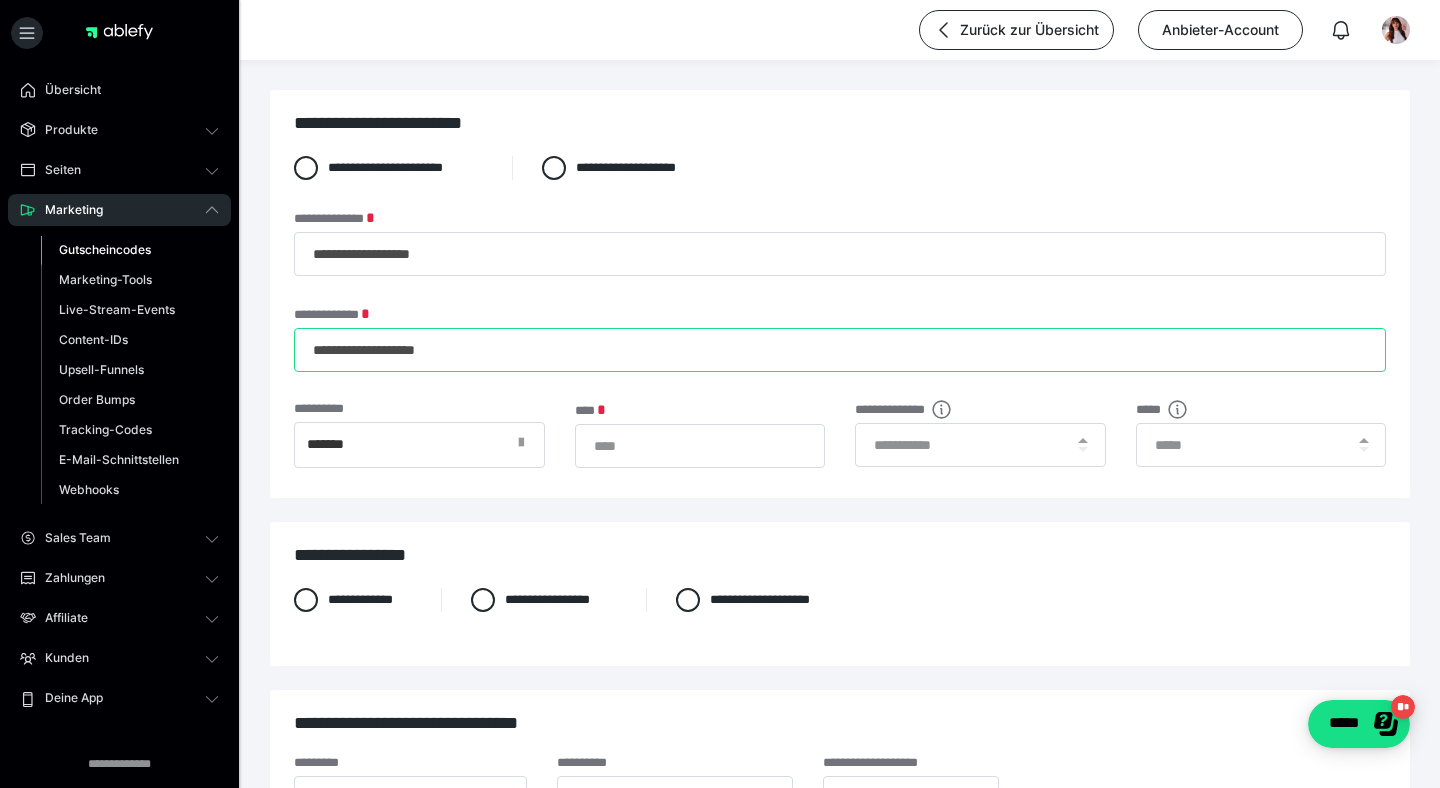 type on "**********" 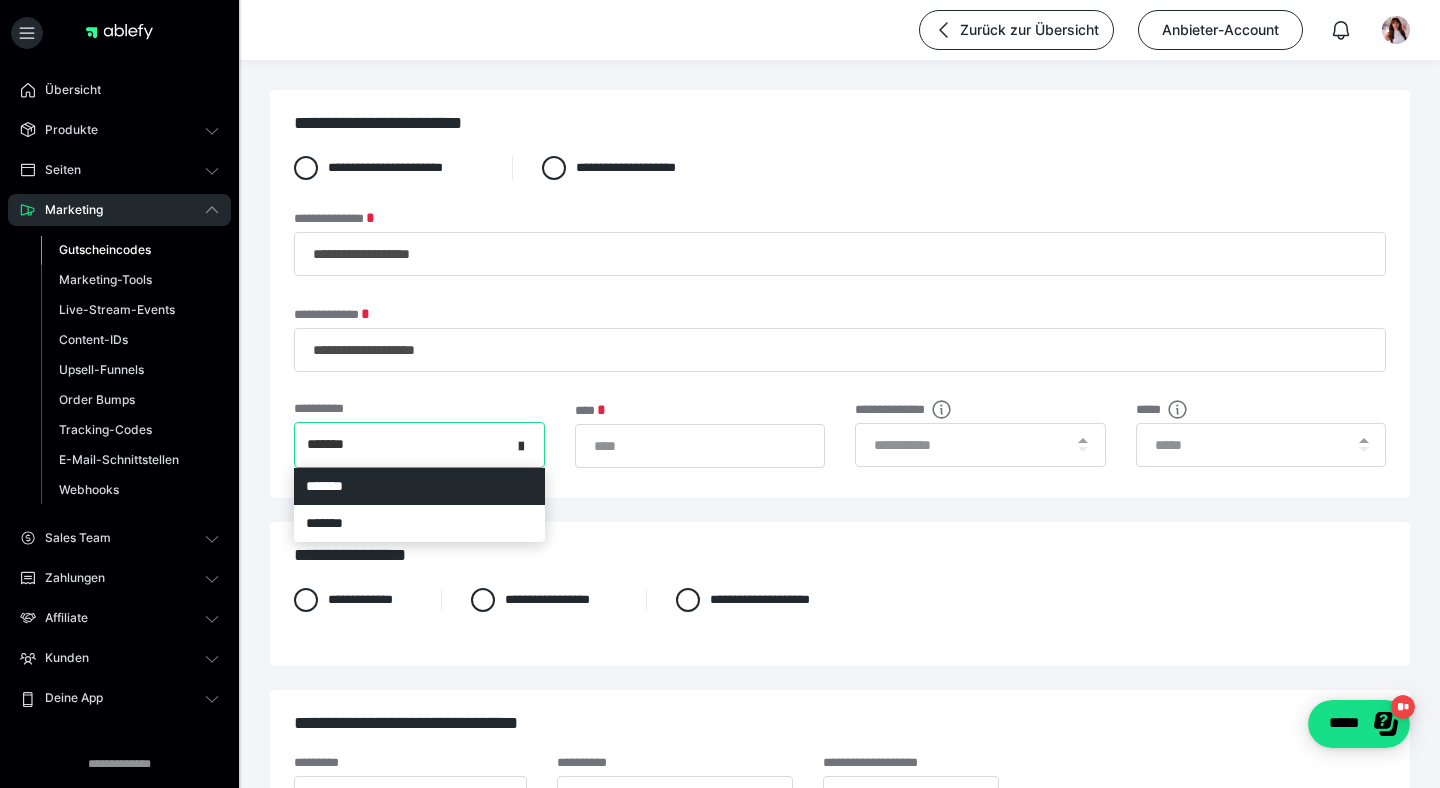 click at bounding box center [527, 445] 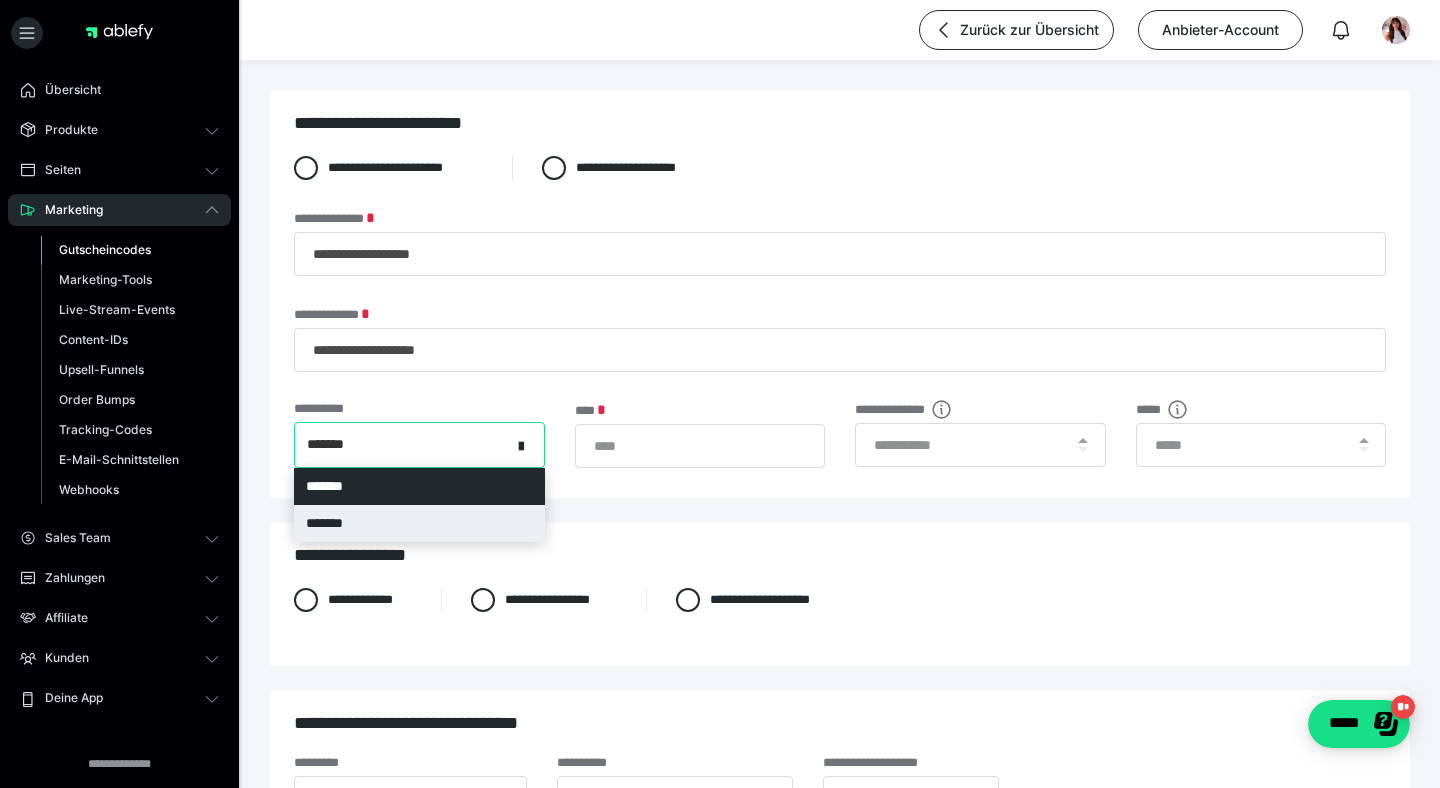 click on "*******" at bounding box center [419, 523] 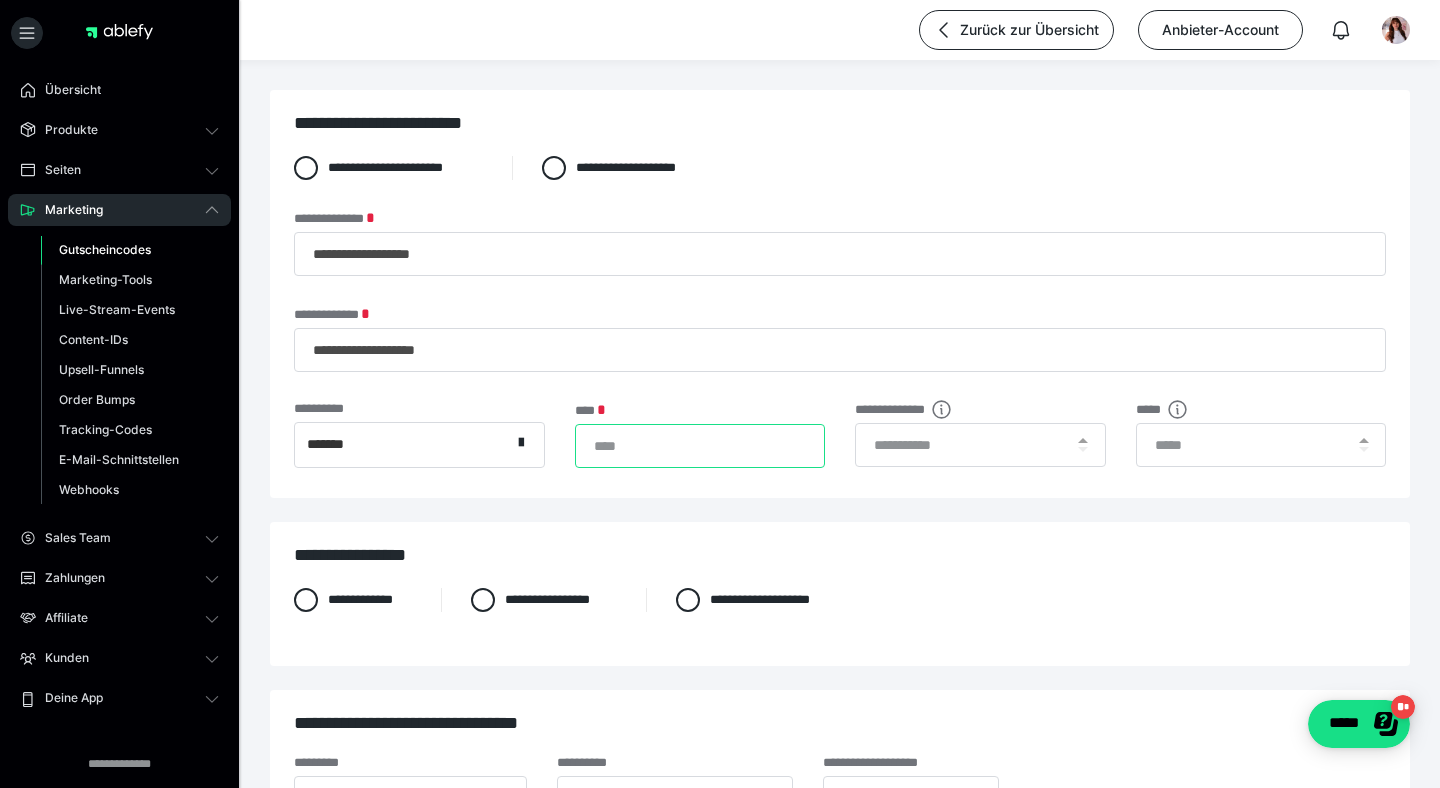 click on "*" at bounding box center (700, 446) 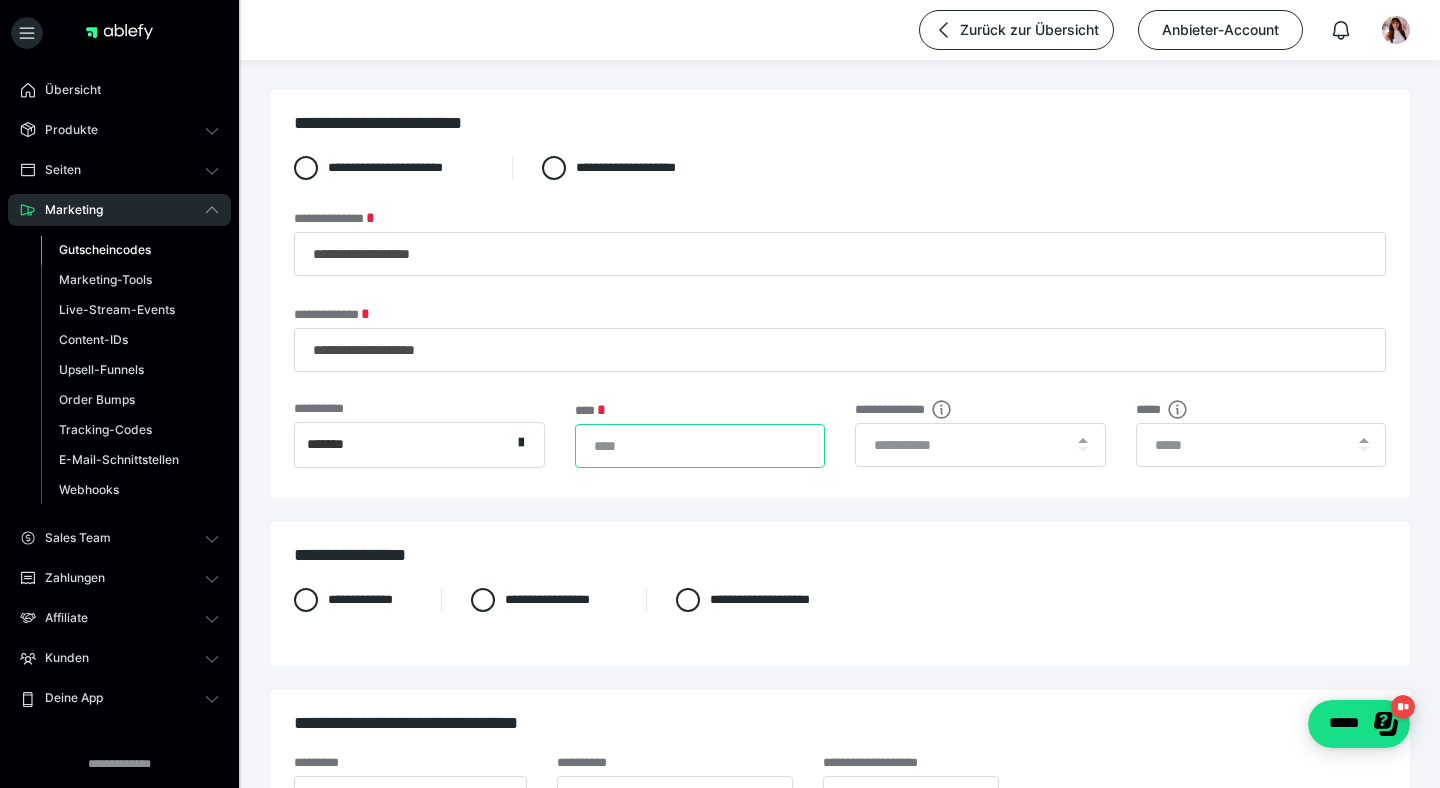 type on "***" 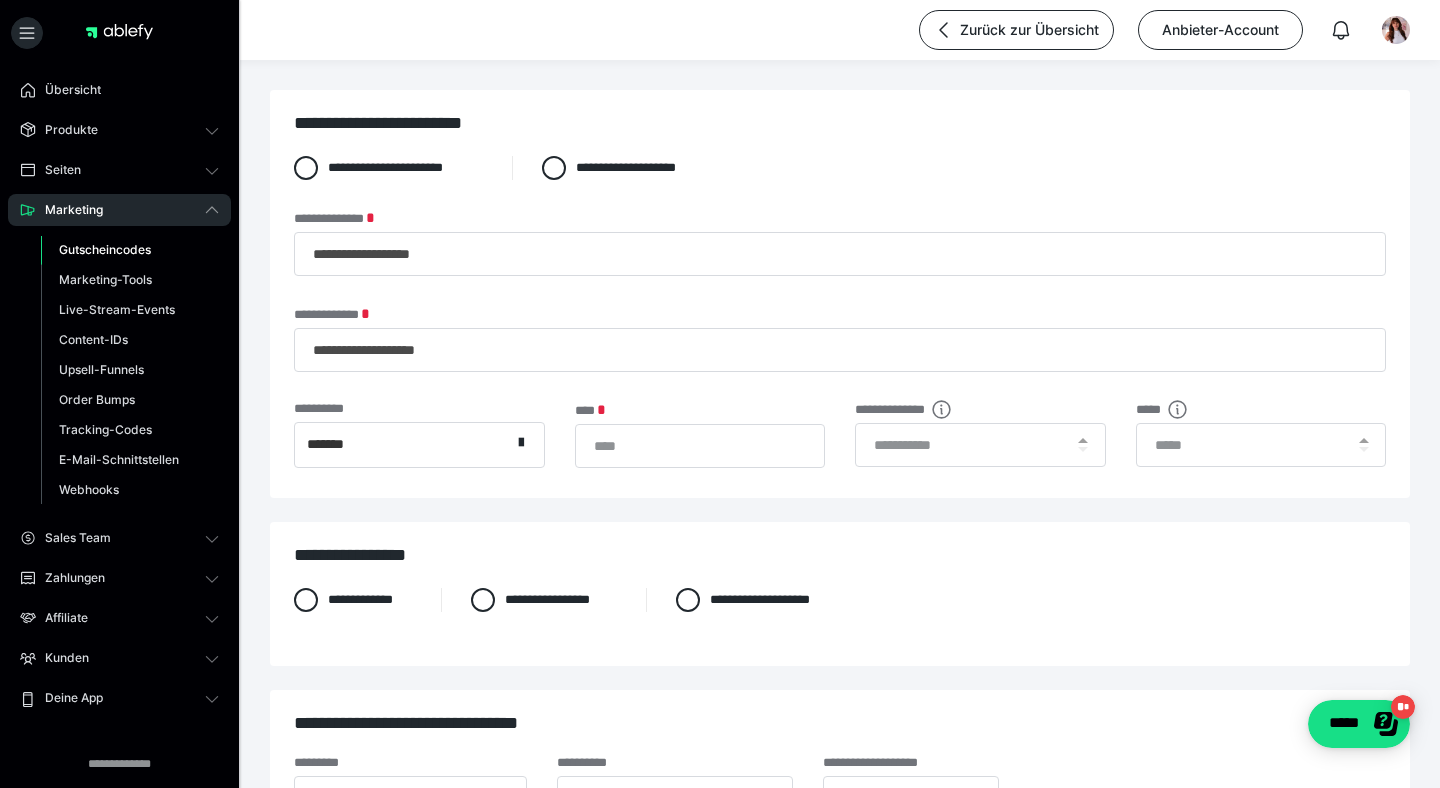 click 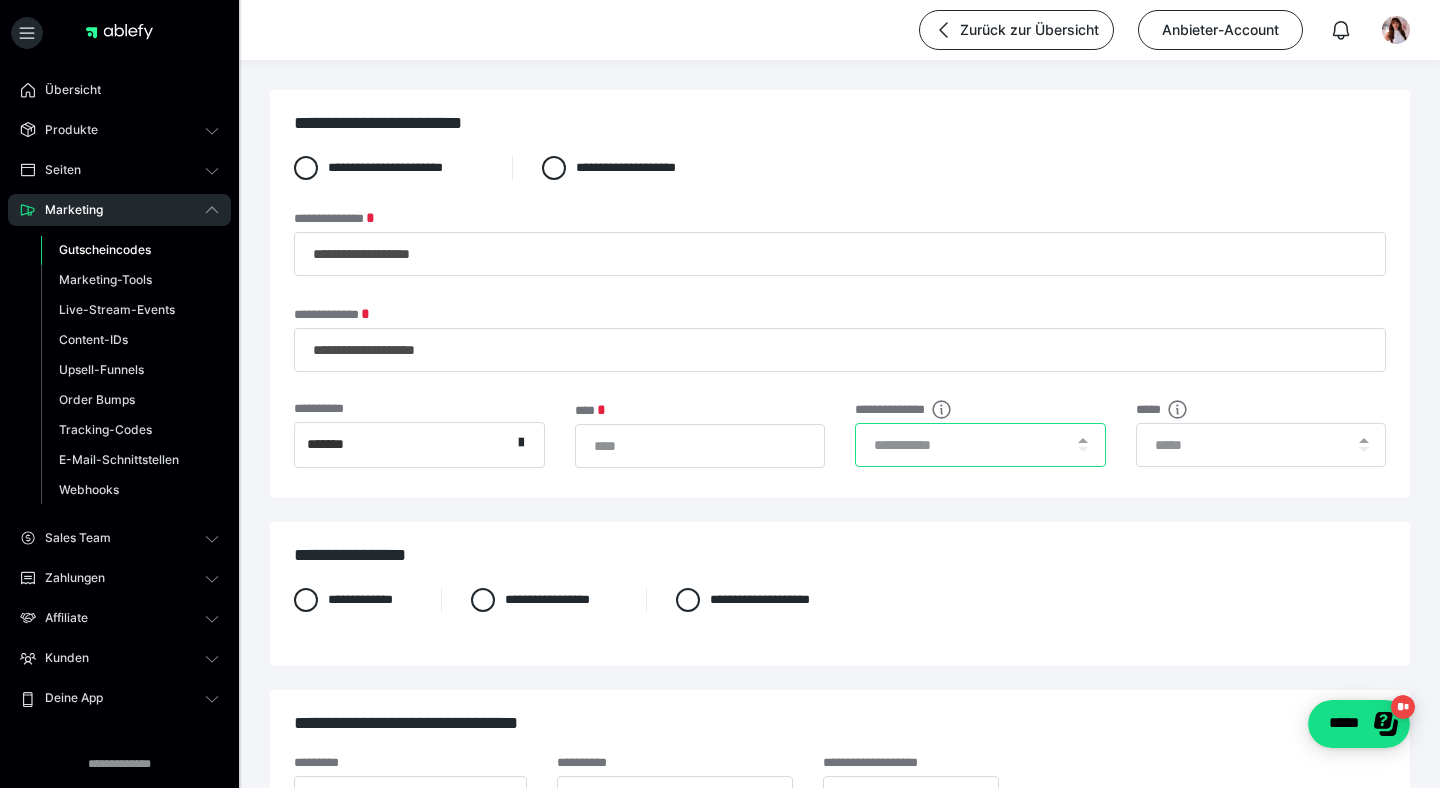 click at bounding box center [980, 445] 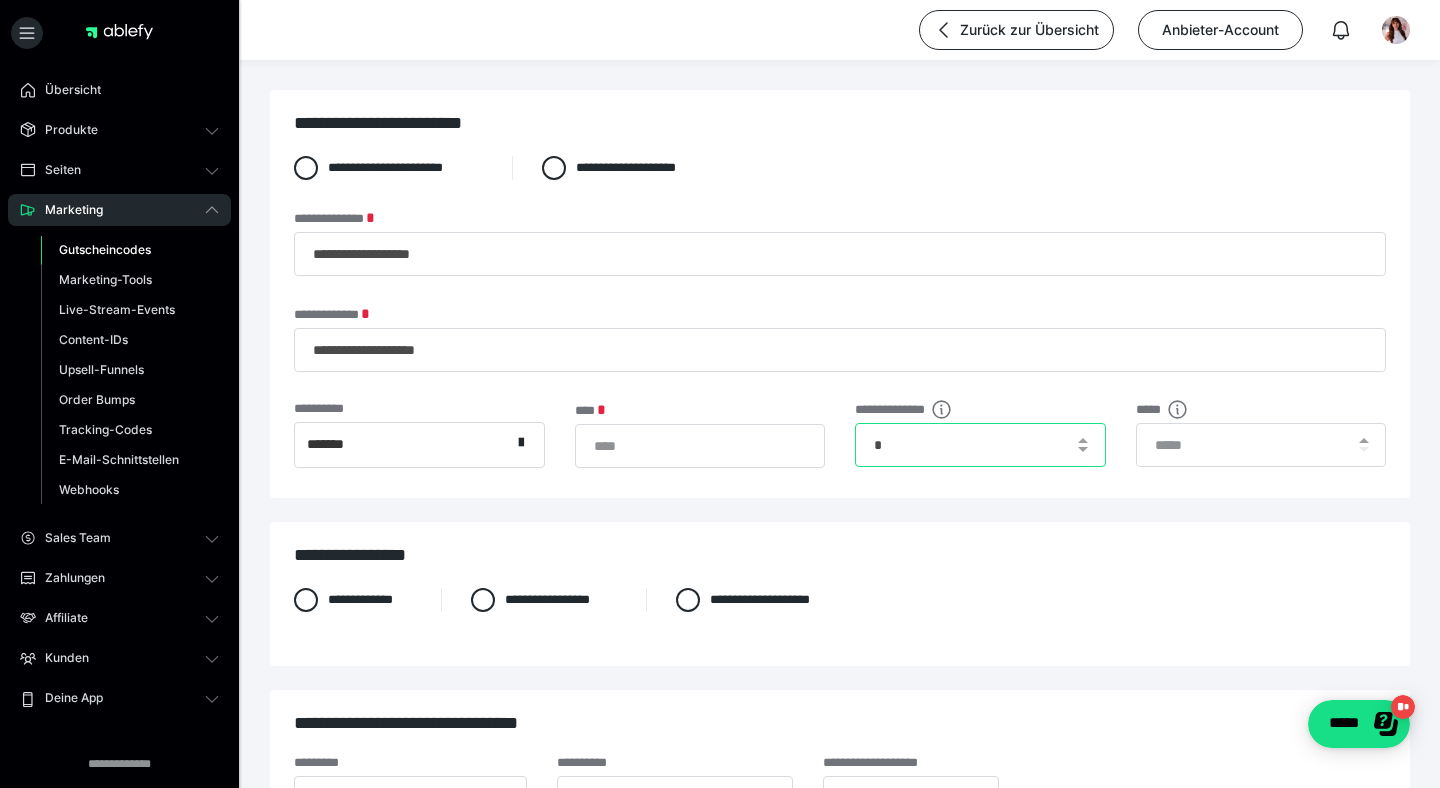 type on "*" 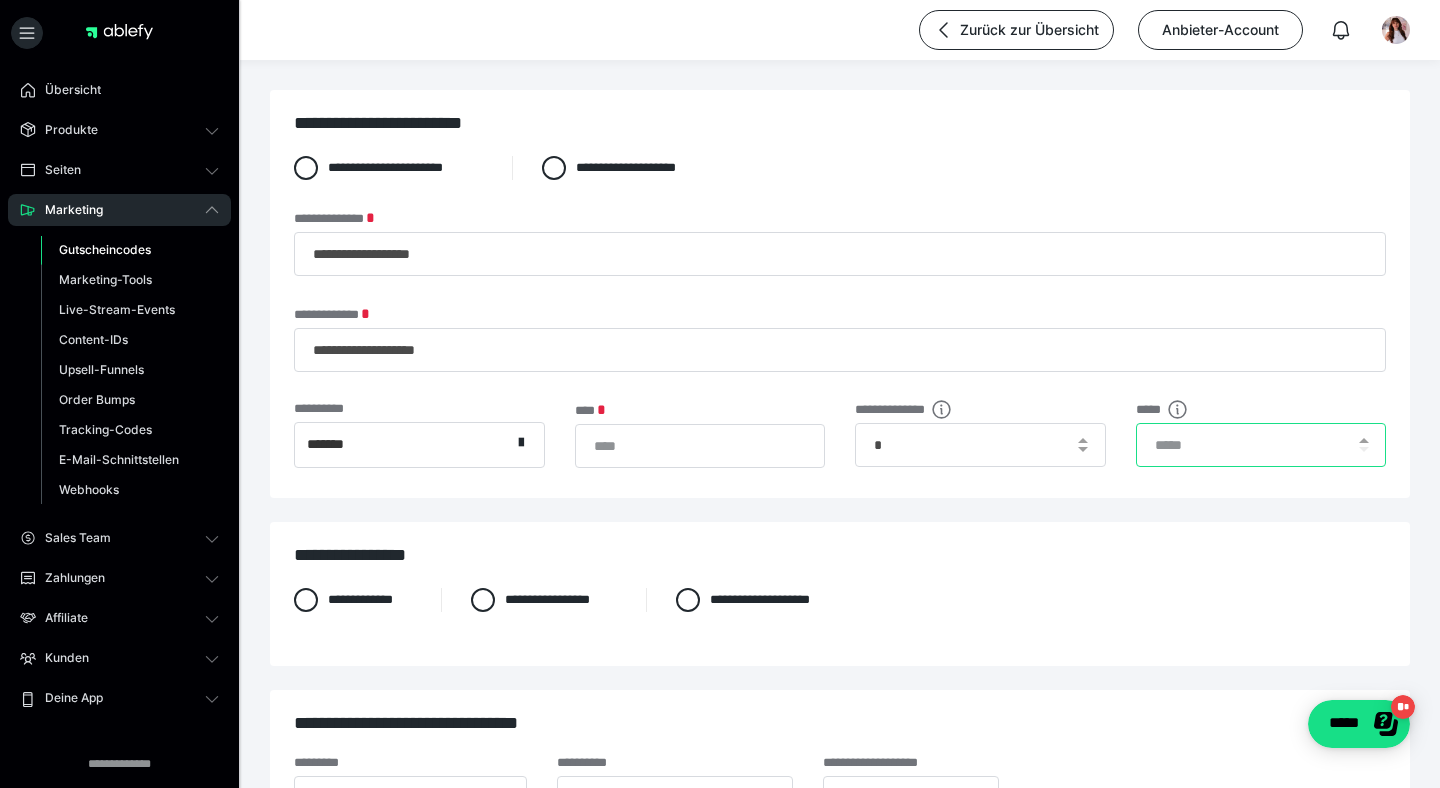 click at bounding box center [1261, 445] 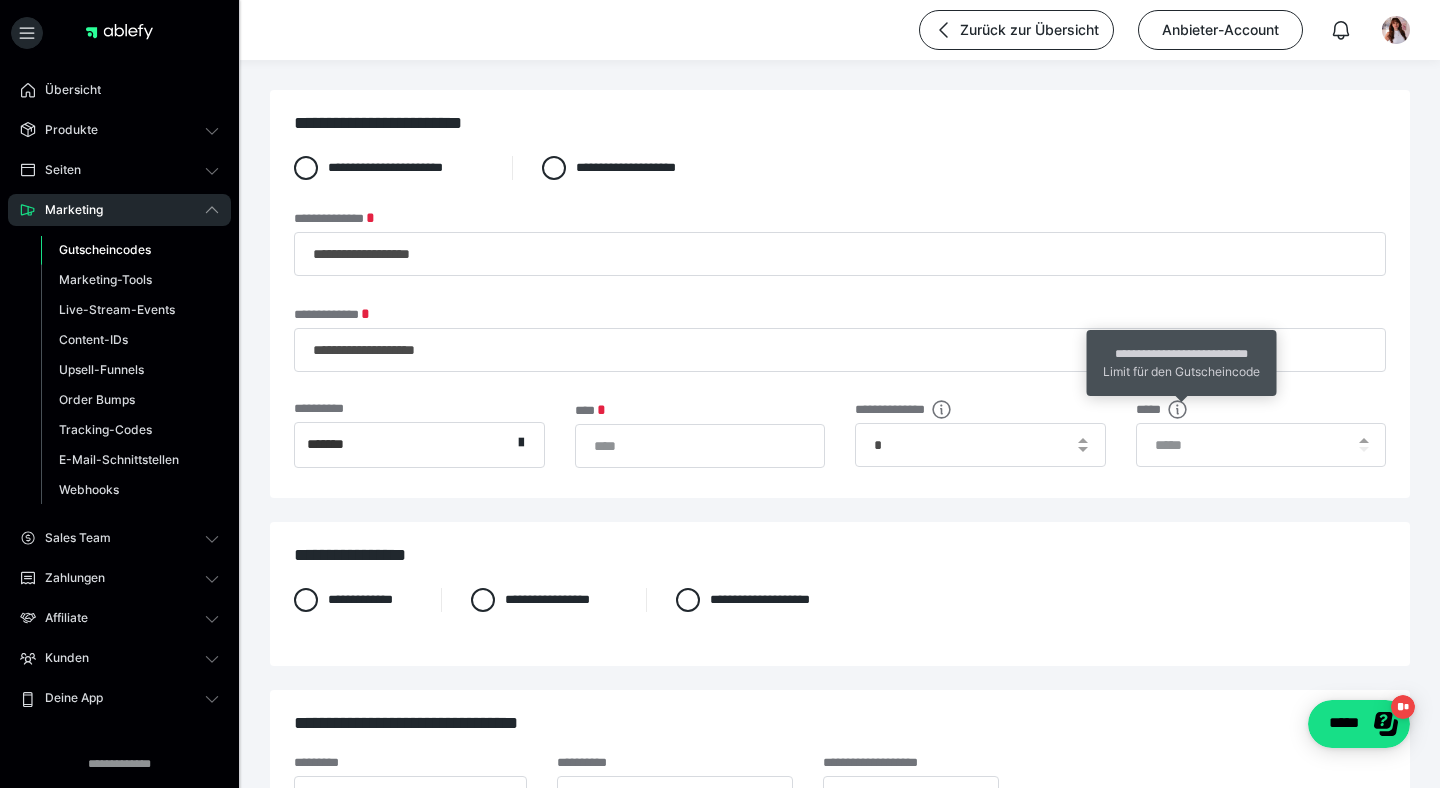 click 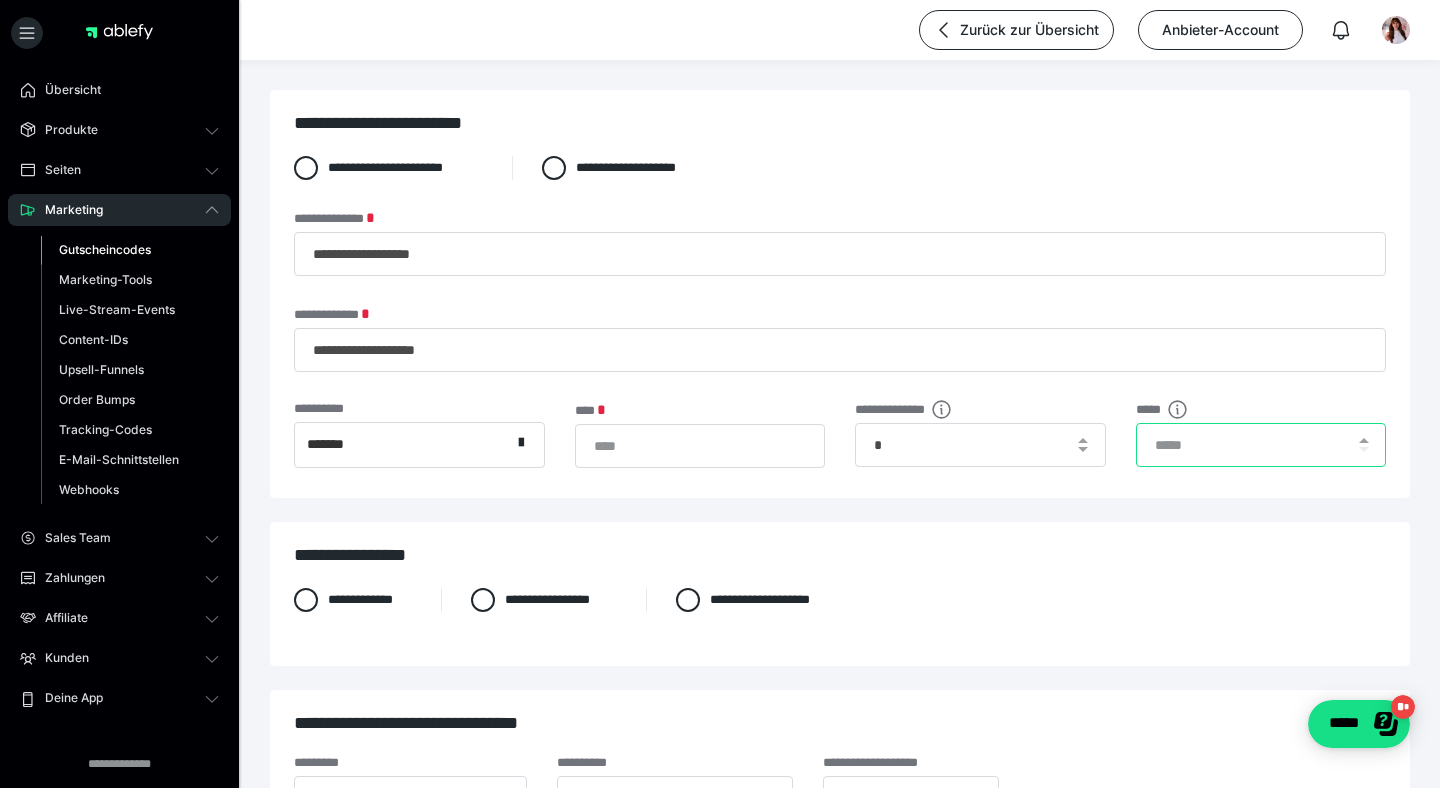 click at bounding box center (1261, 445) 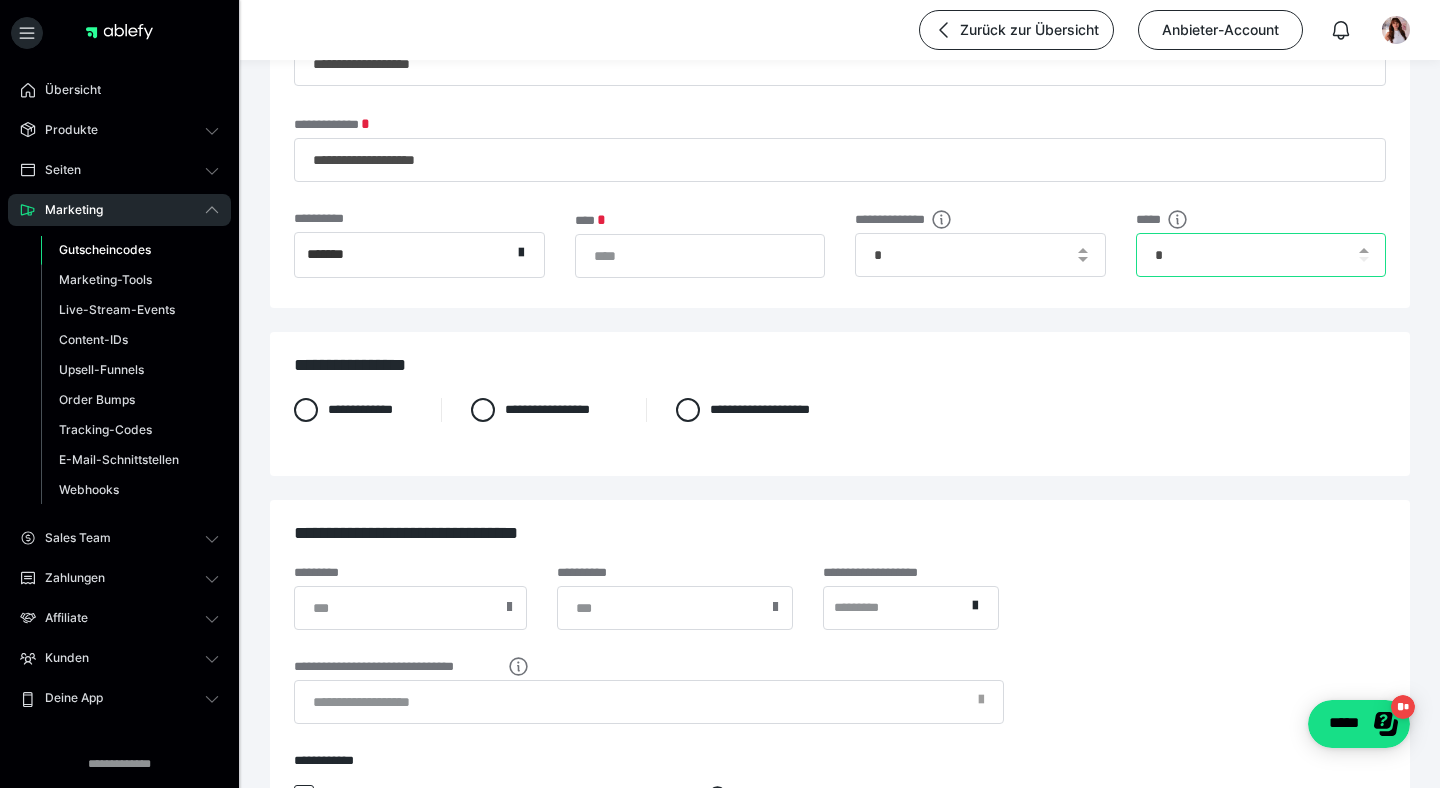 scroll, scrollTop: 192, scrollLeft: 0, axis: vertical 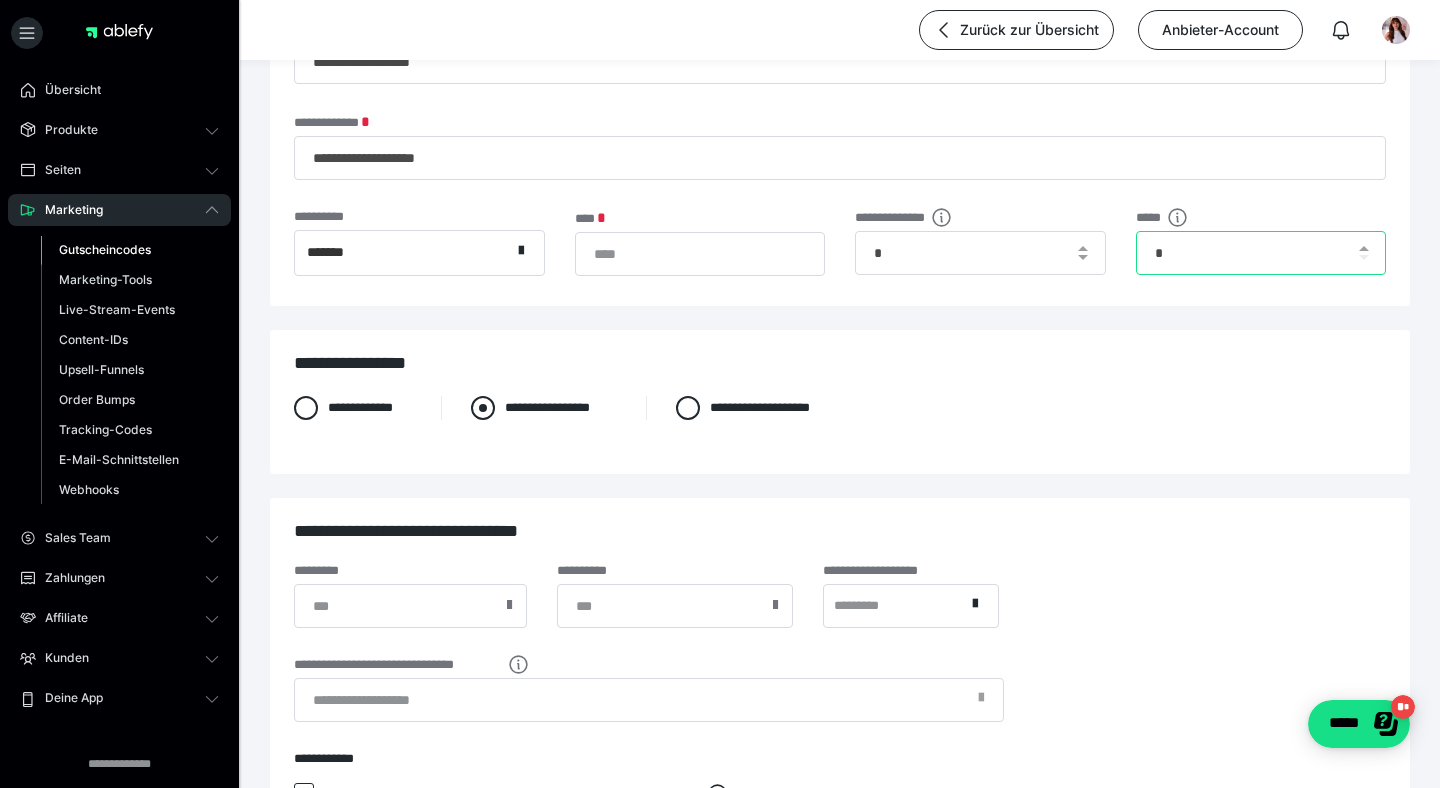 type on "*" 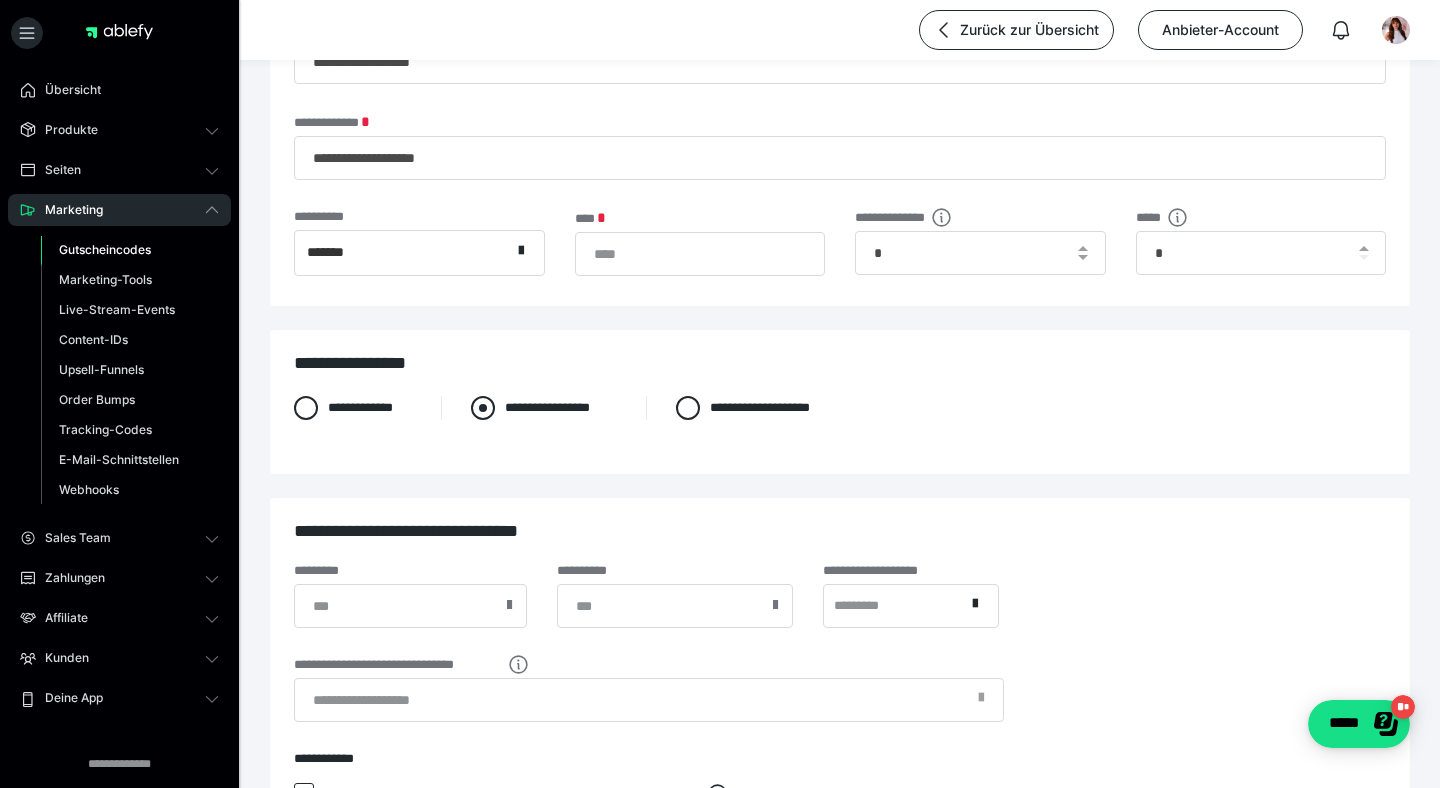 click at bounding box center (483, 408) 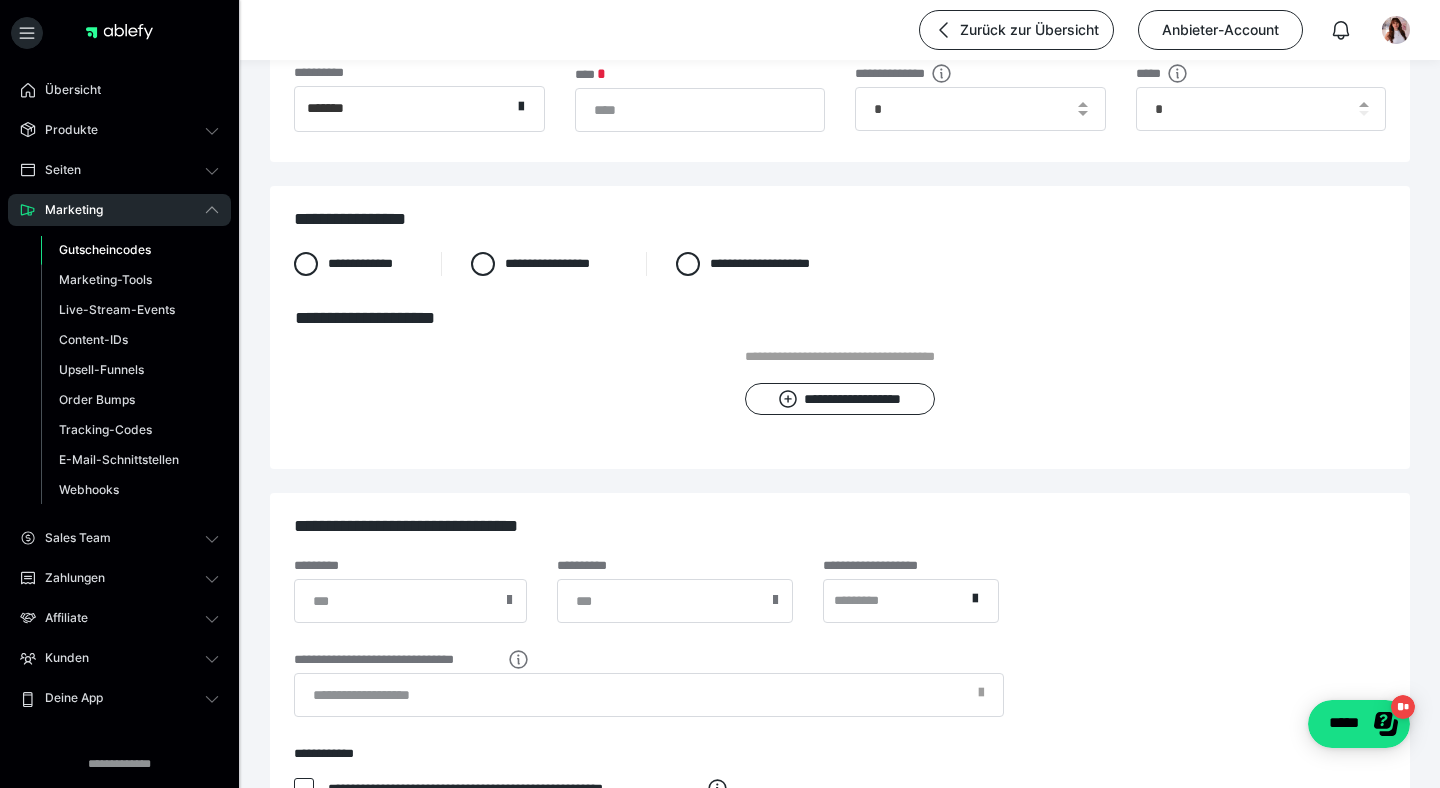 scroll, scrollTop: 383, scrollLeft: 0, axis: vertical 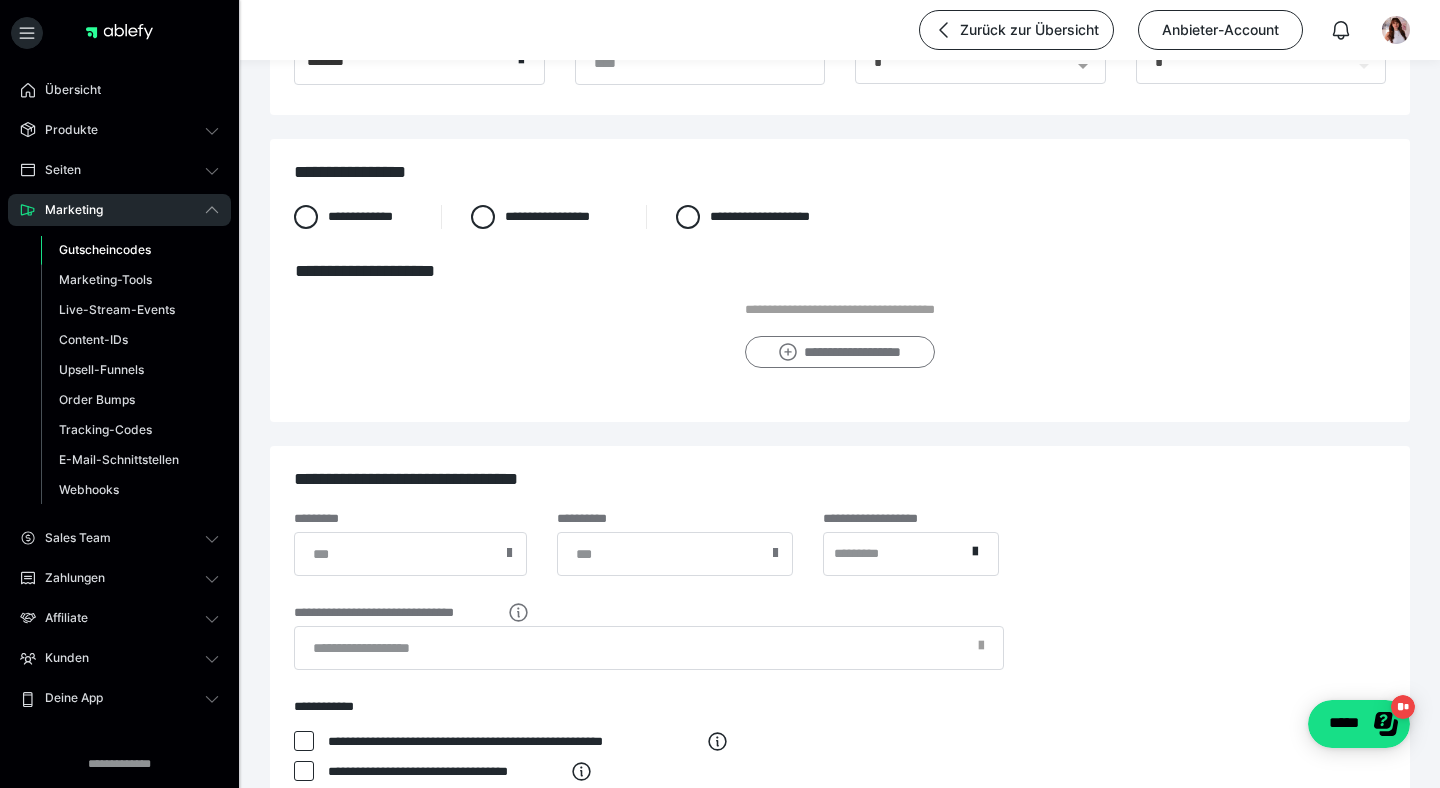 click on "**********" at bounding box center (839, 352) 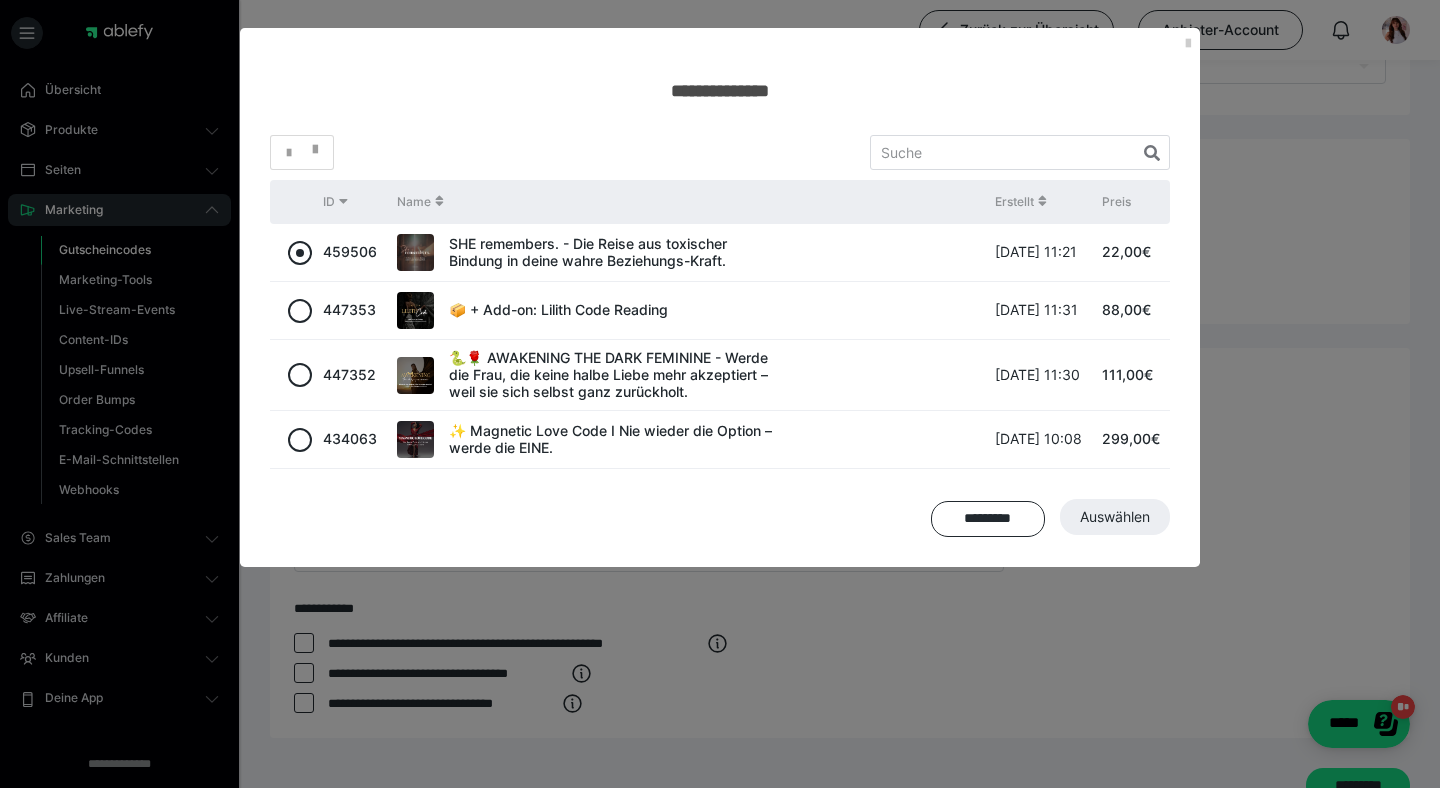 click at bounding box center [300, 253] 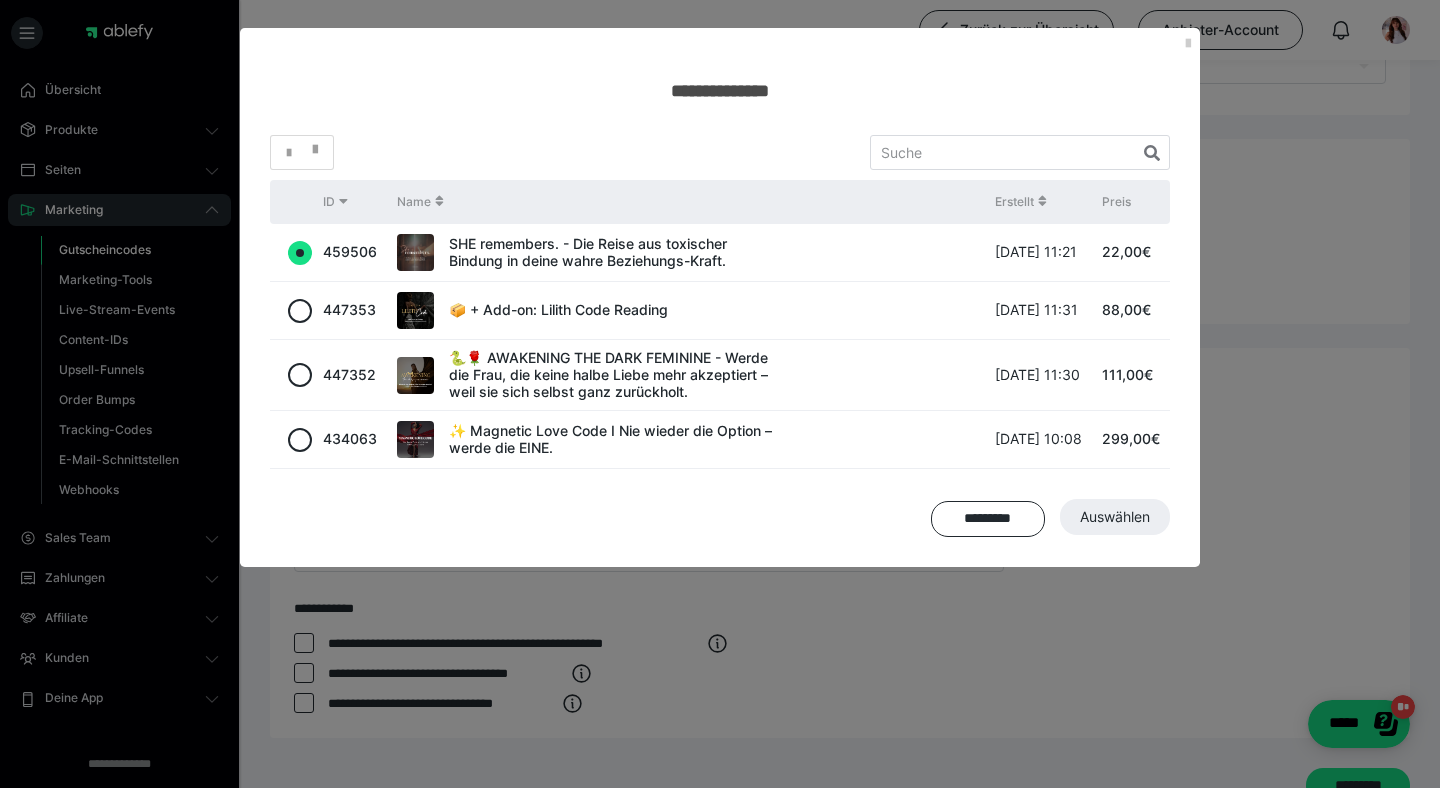 radio on "true" 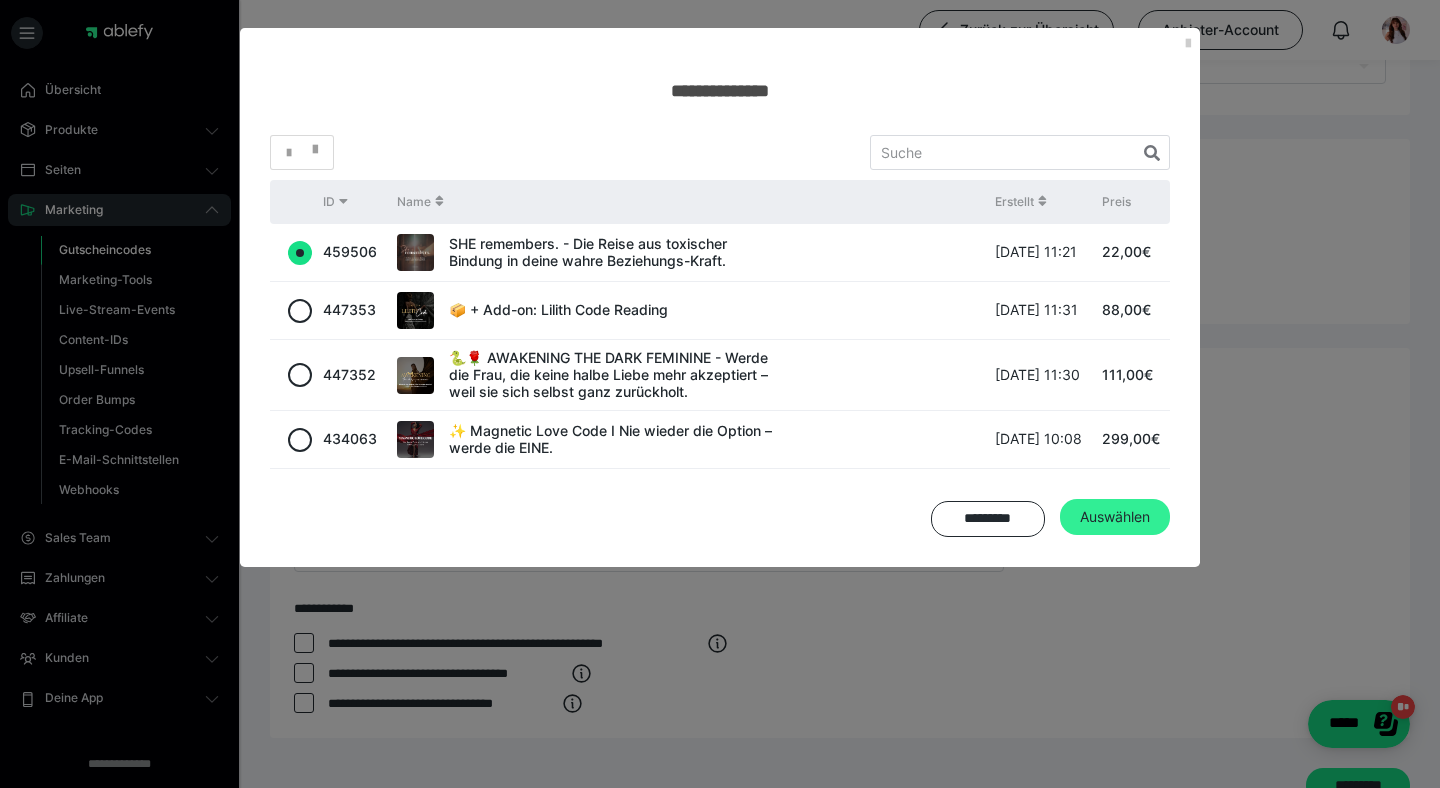 click on "Auswählen" at bounding box center (1115, 517) 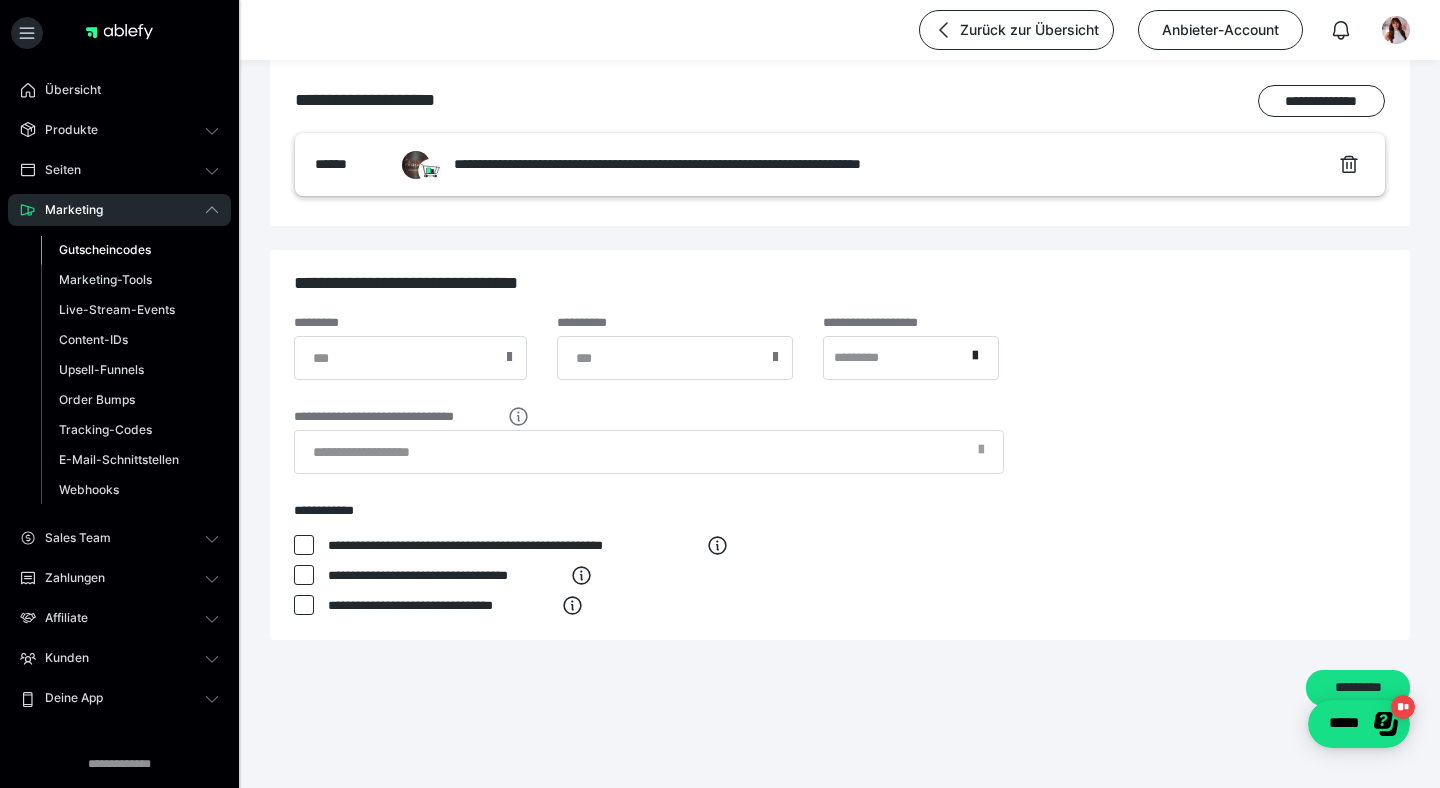 scroll, scrollTop: 581, scrollLeft: 0, axis: vertical 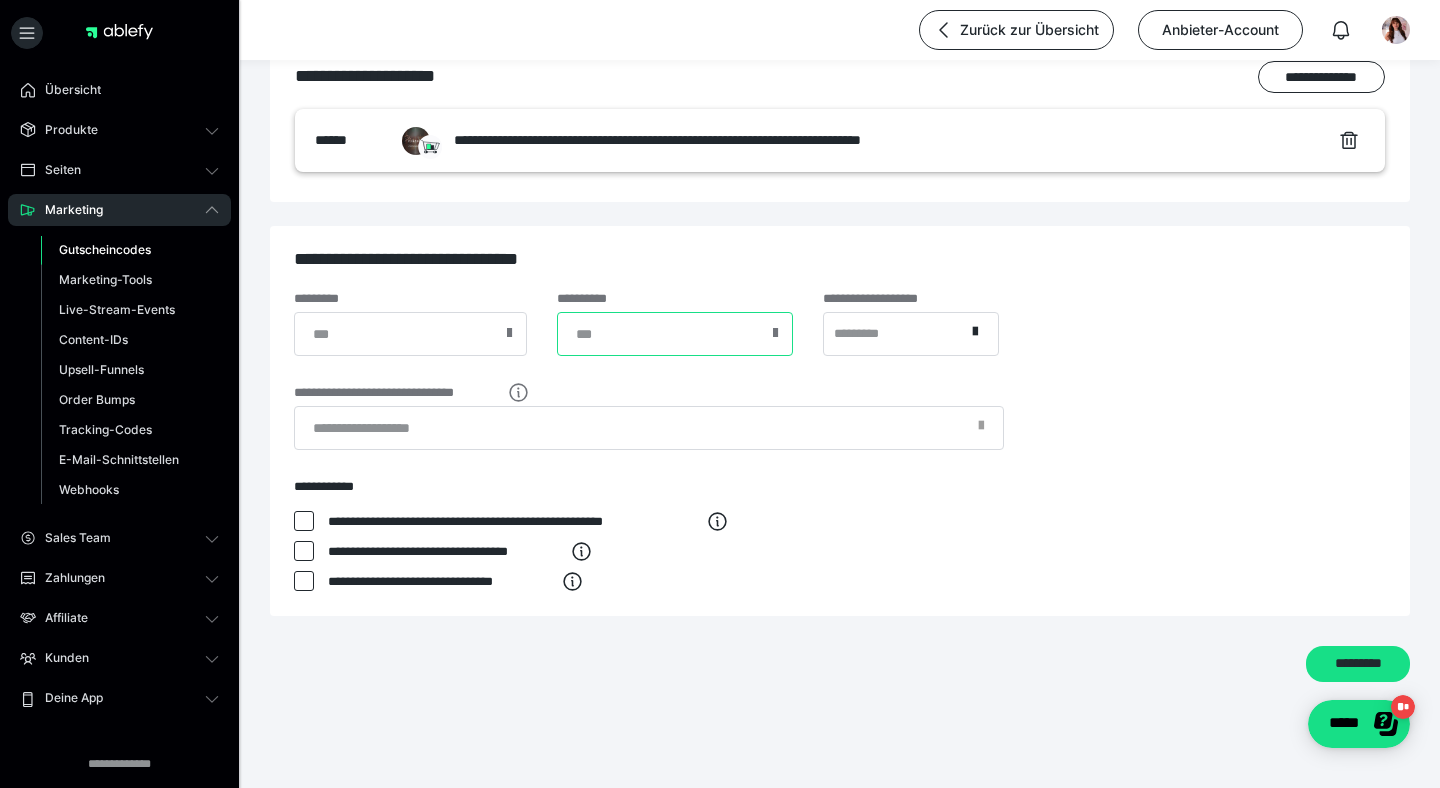 click at bounding box center [675, 334] 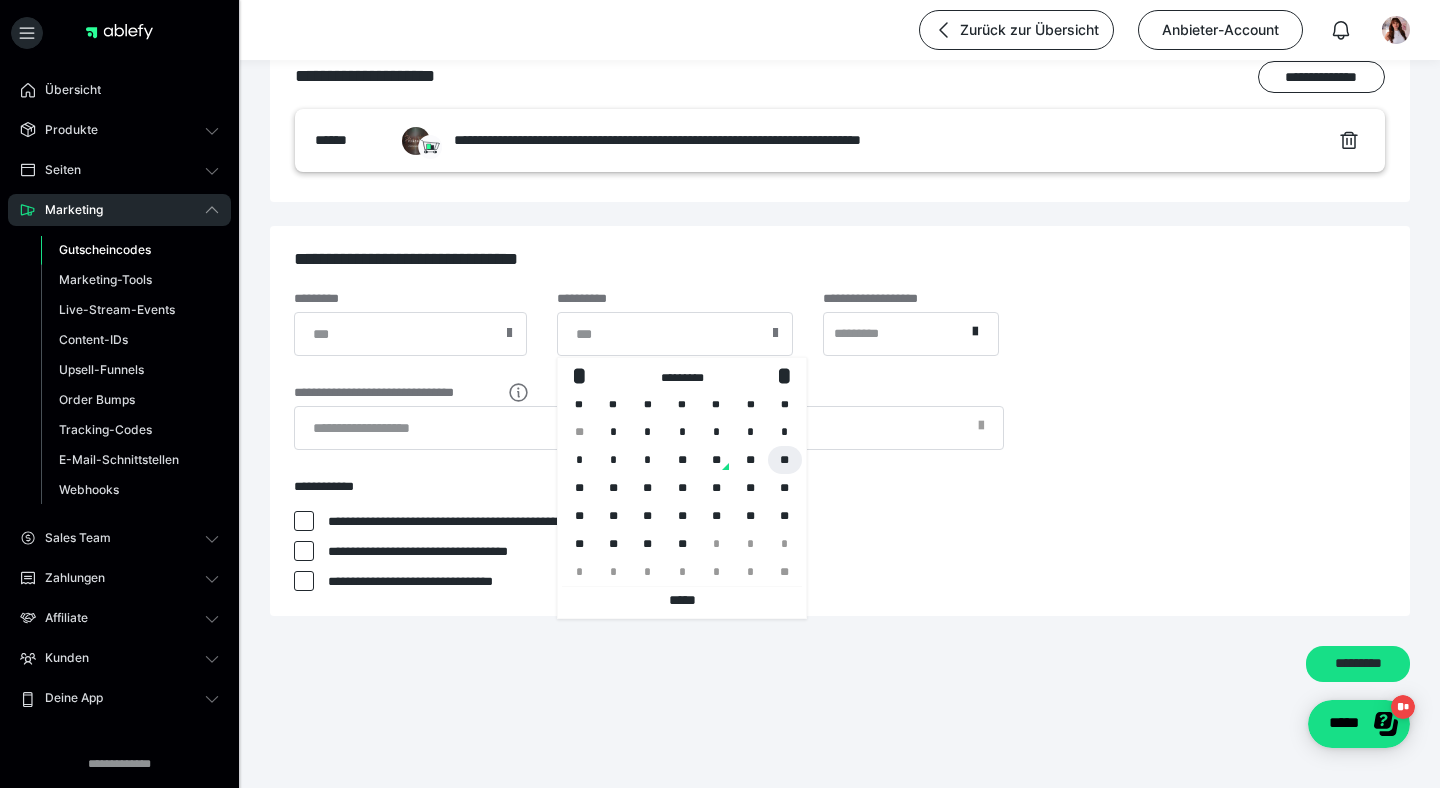 click on "**" at bounding box center (785, 460) 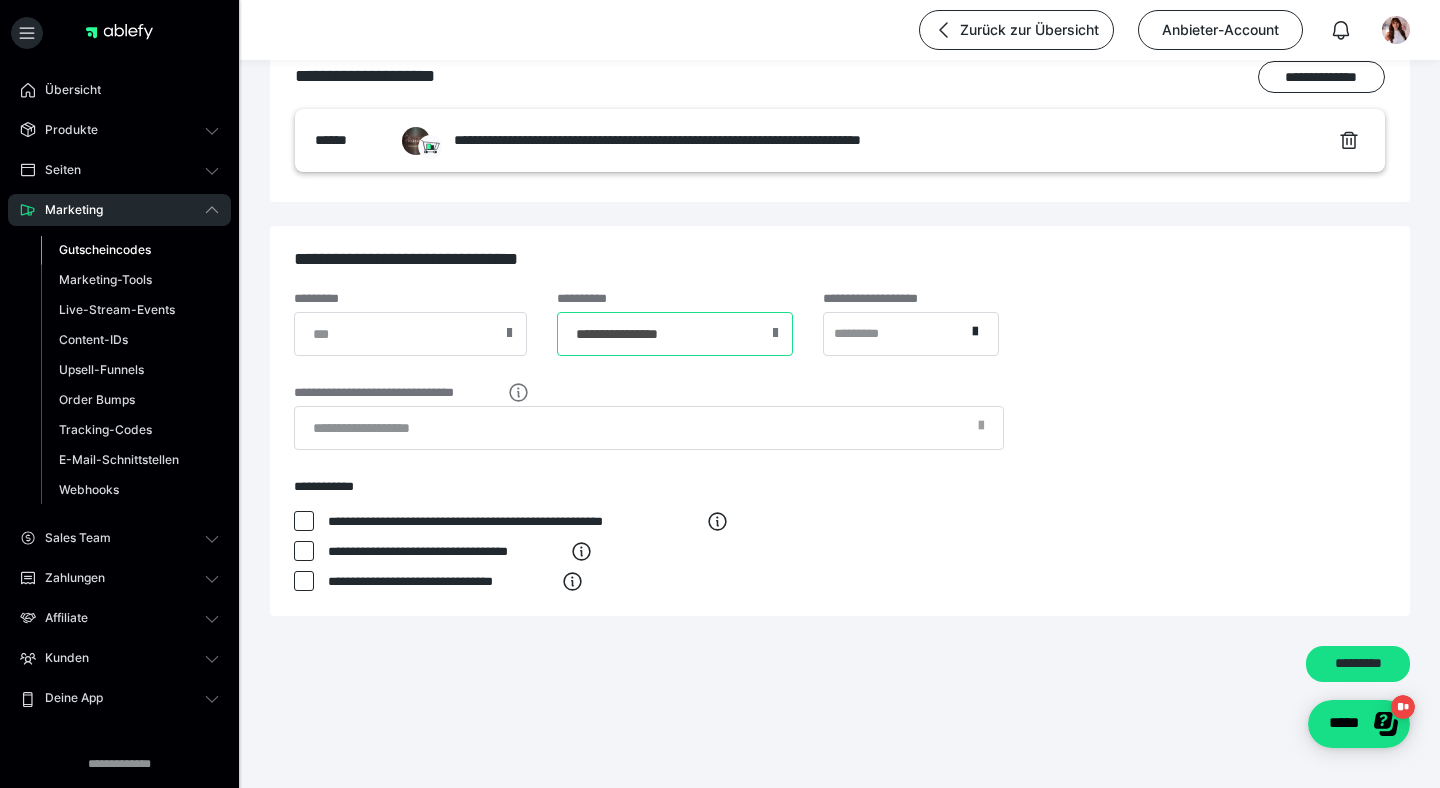 click on "**********" at bounding box center (675, 334) 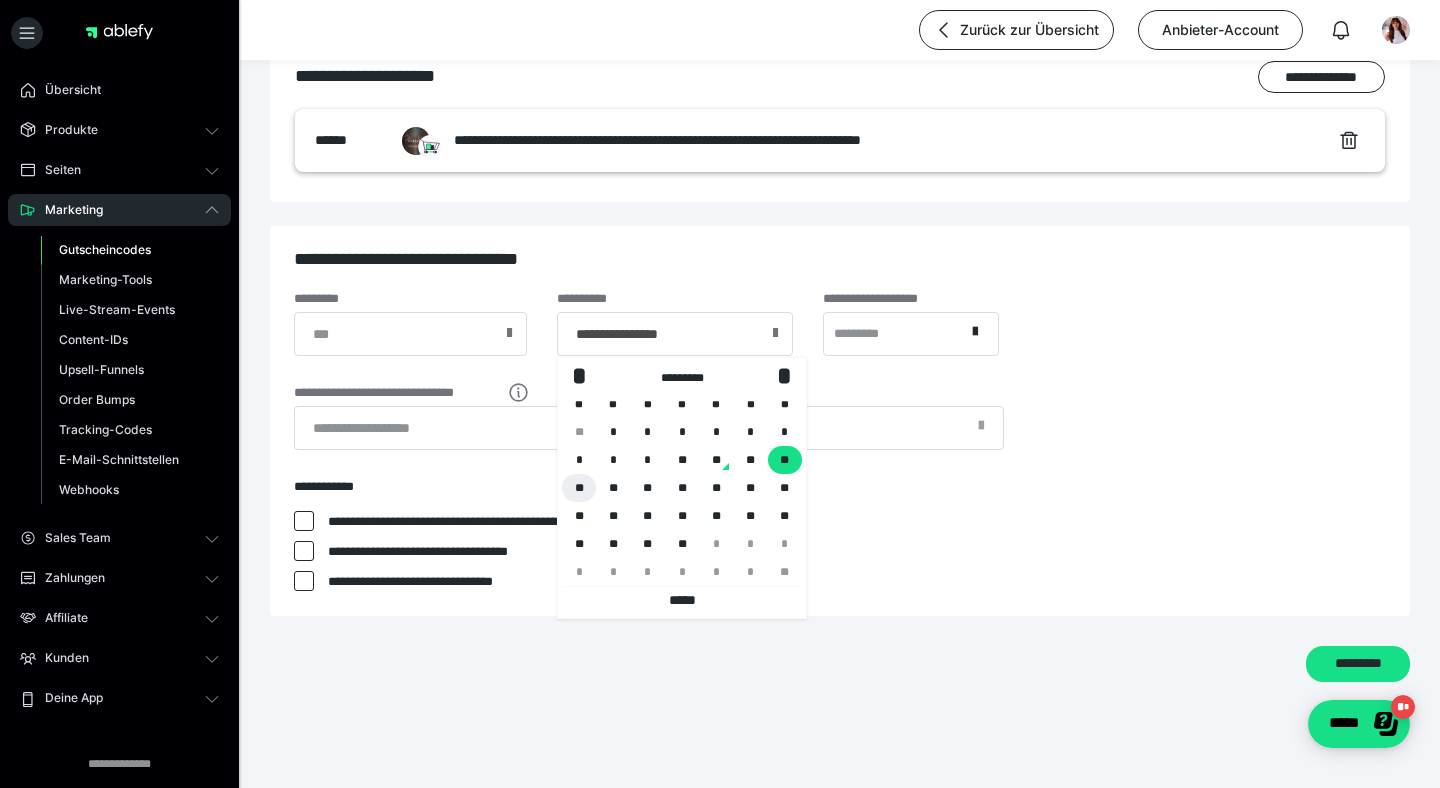 click on "**" at bounding box center (579, 488) 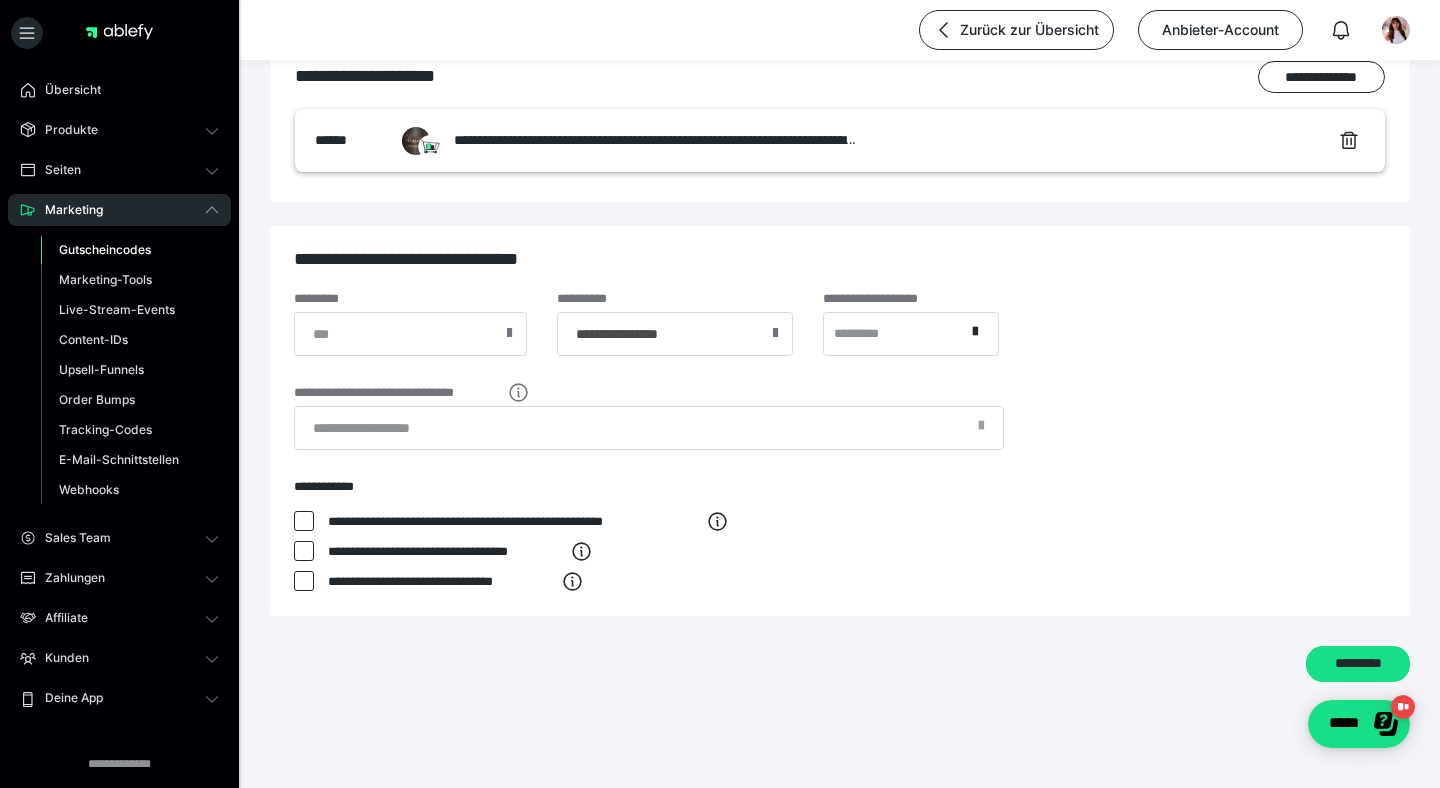 type on "**********" 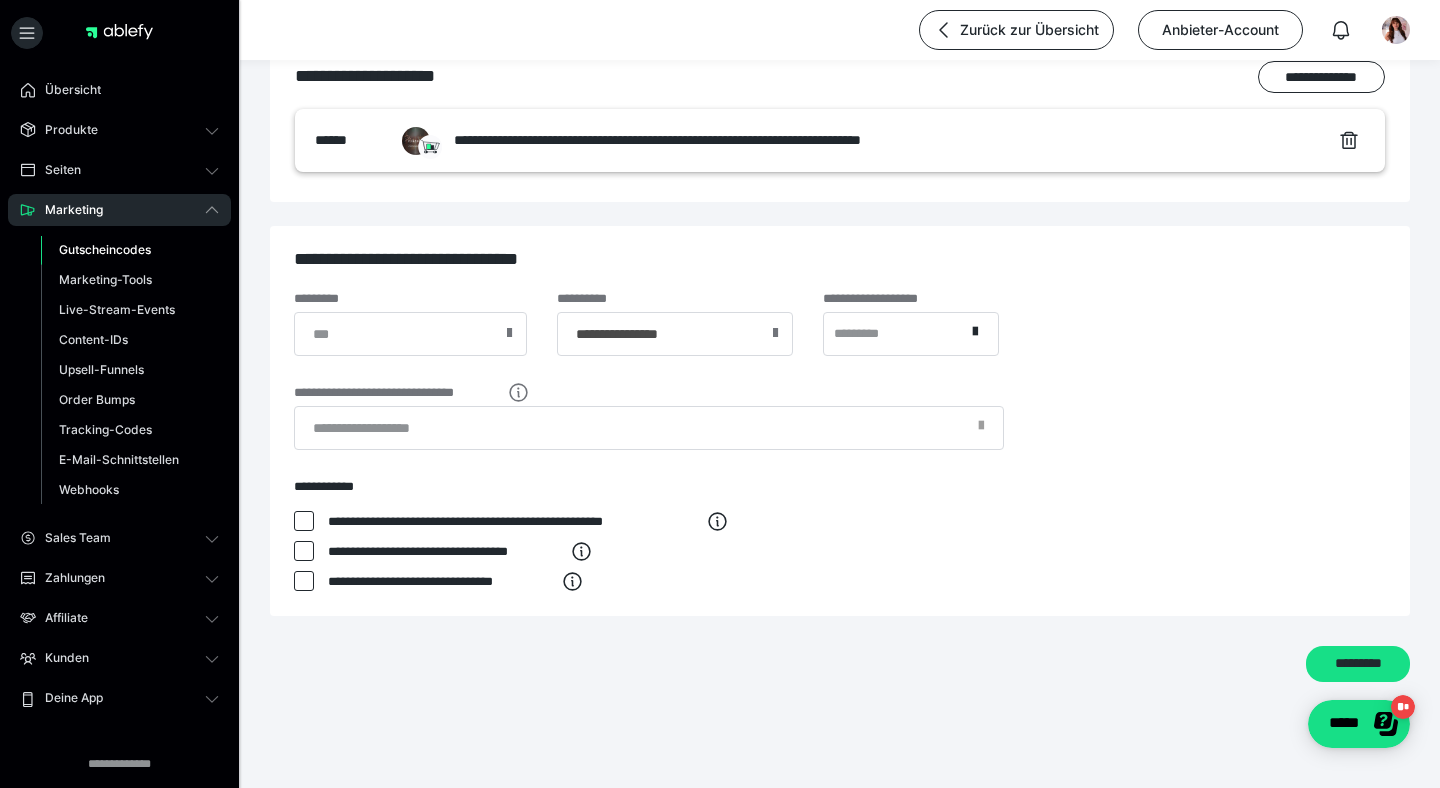 click on "**********" at bounding box center (840, 421) 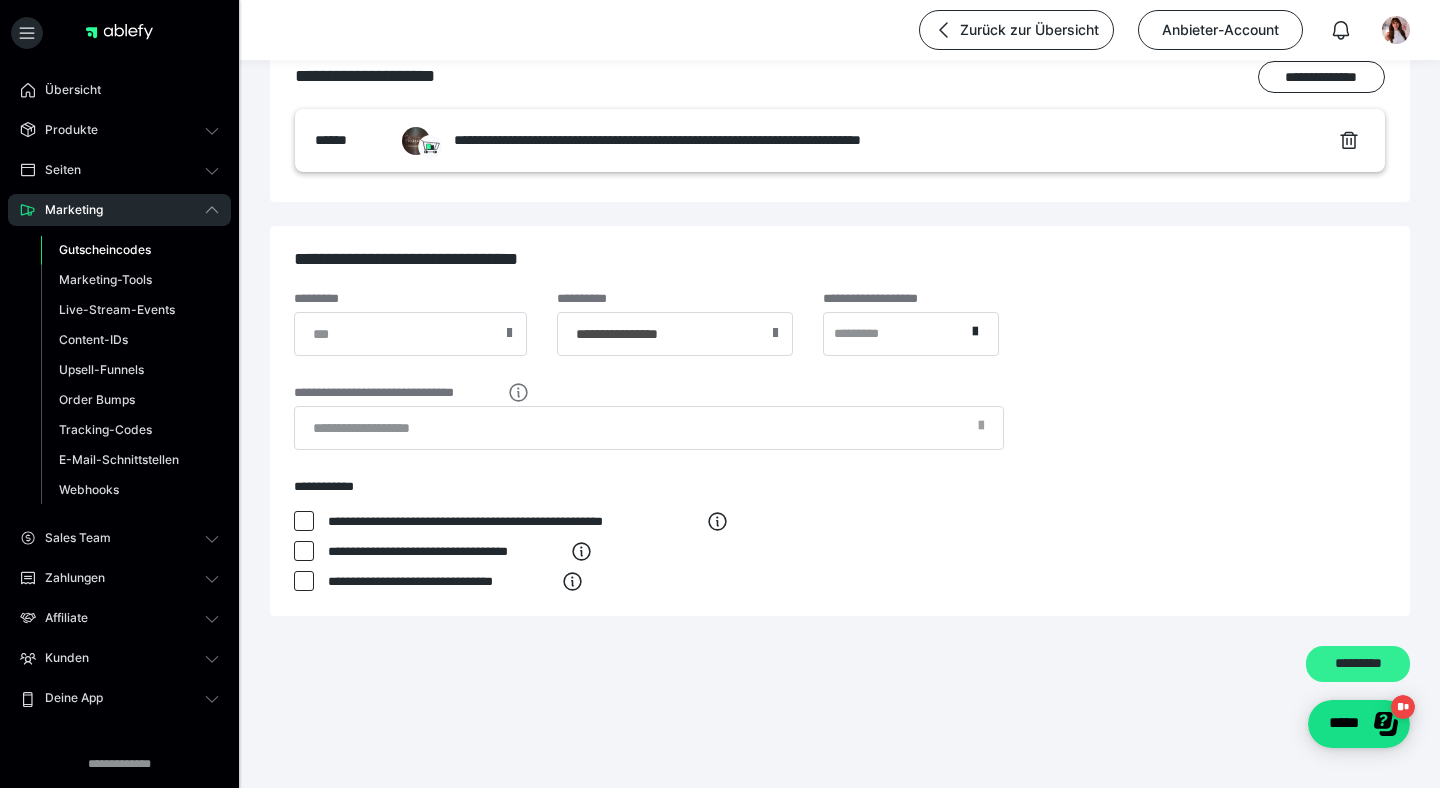 click on "*********" at bounding box center (1358, 664) 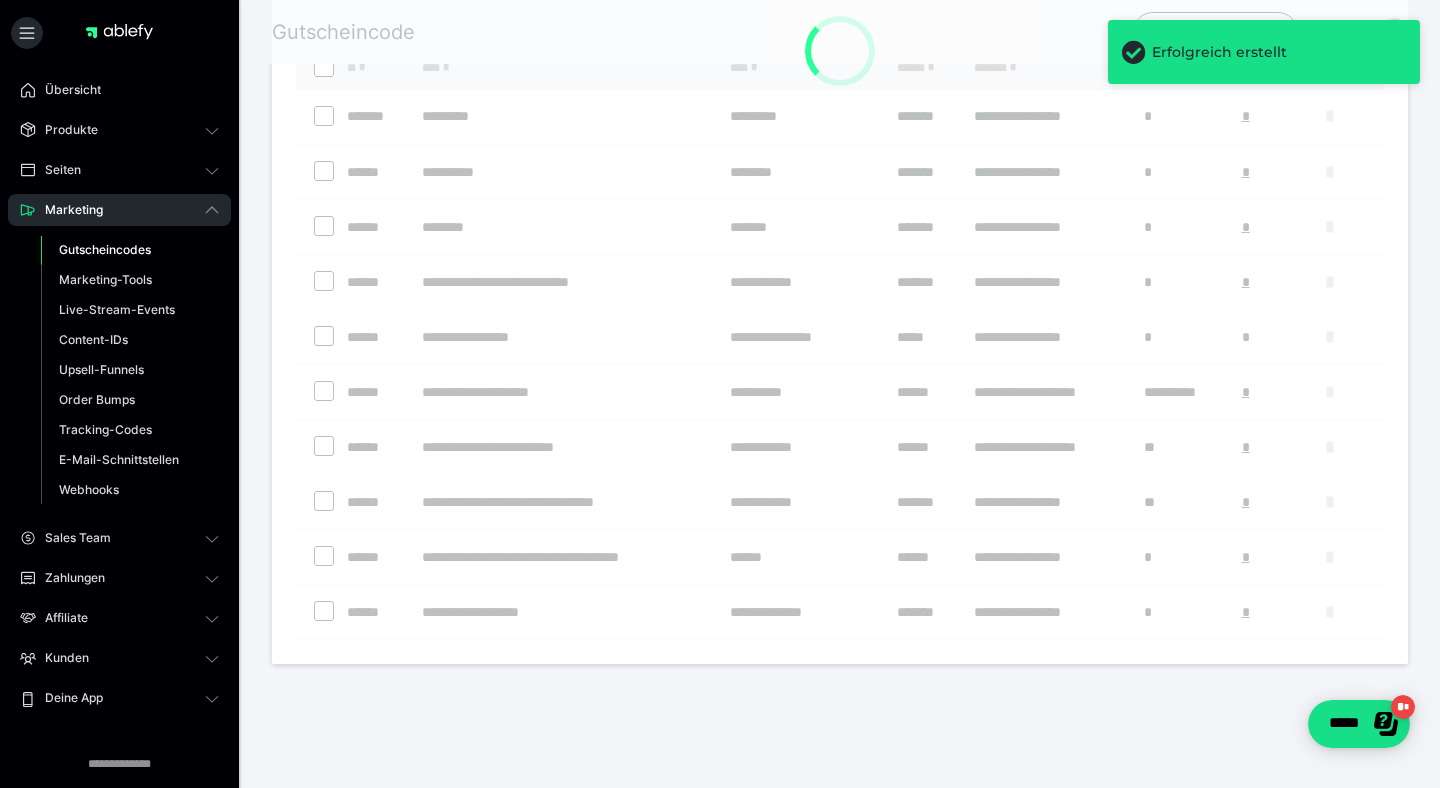 scroll, scrollTop: 0, scrollLeft: 0, axis: both 